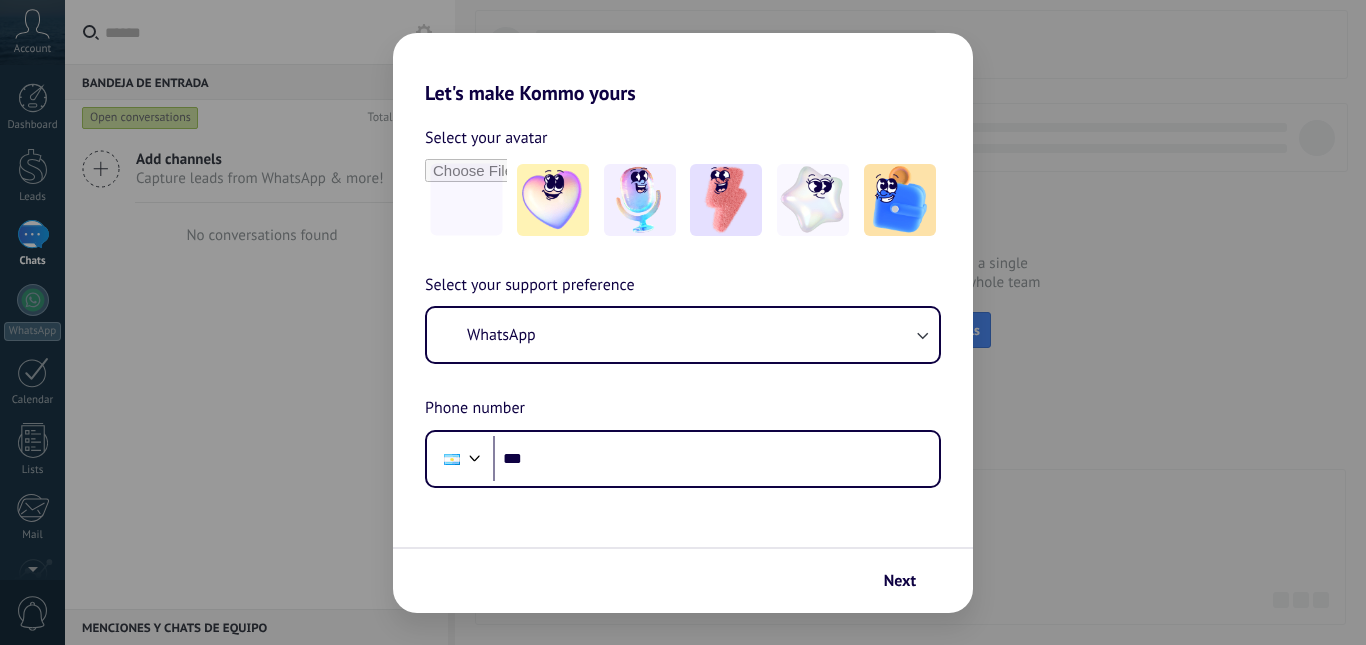 scroll, scrollTop: 0, scrollLeft: 0, axis: both 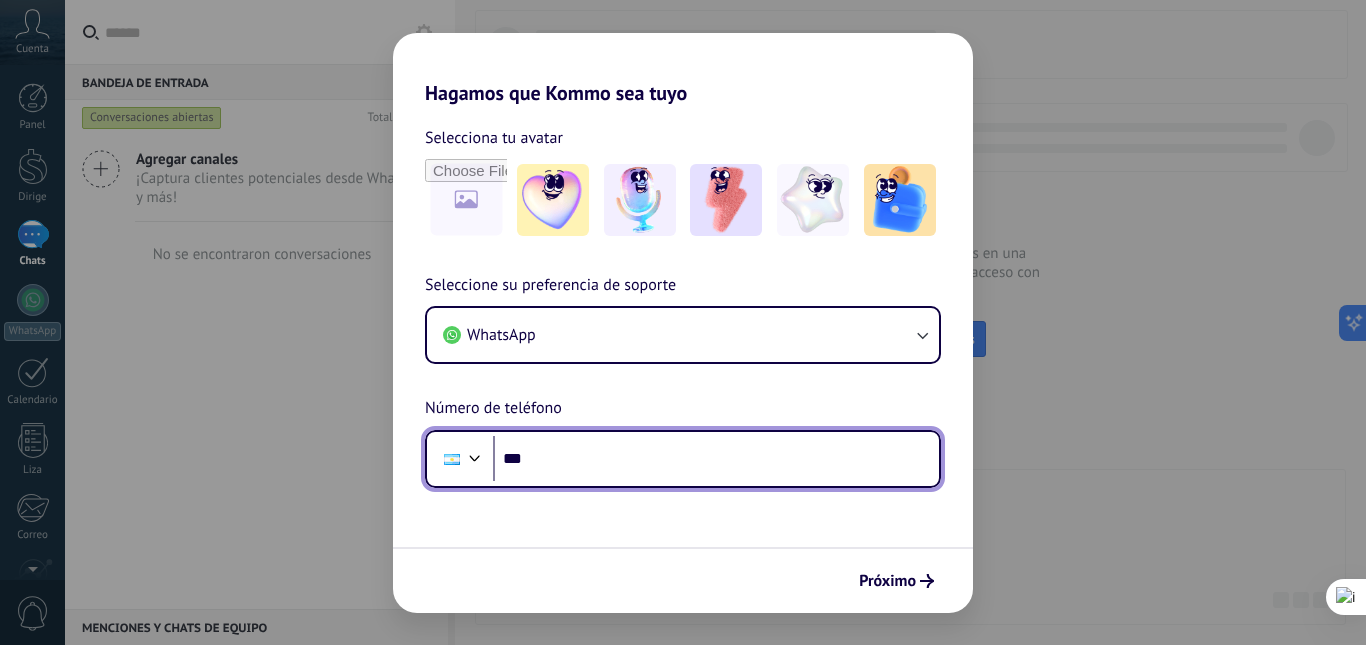 click on "***" at bounding box center [716, 459] 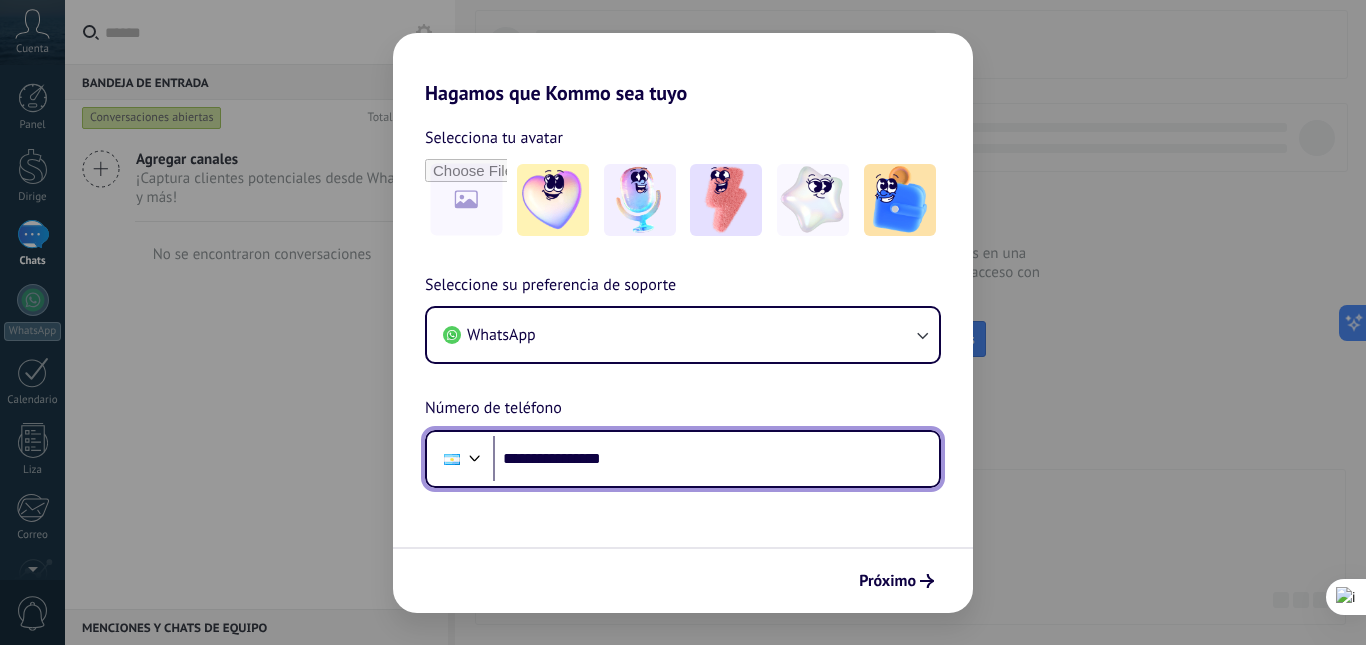 type on "**********" 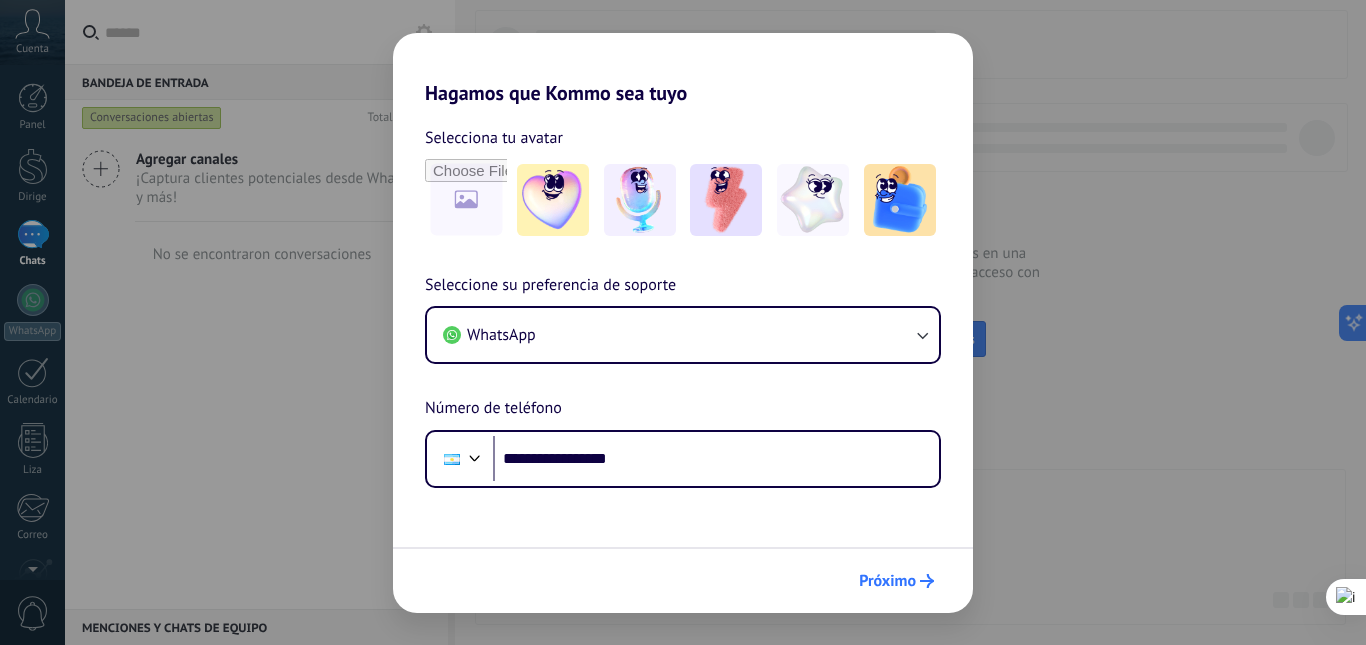 click on "Próximo" at bounding box center [887, 581] 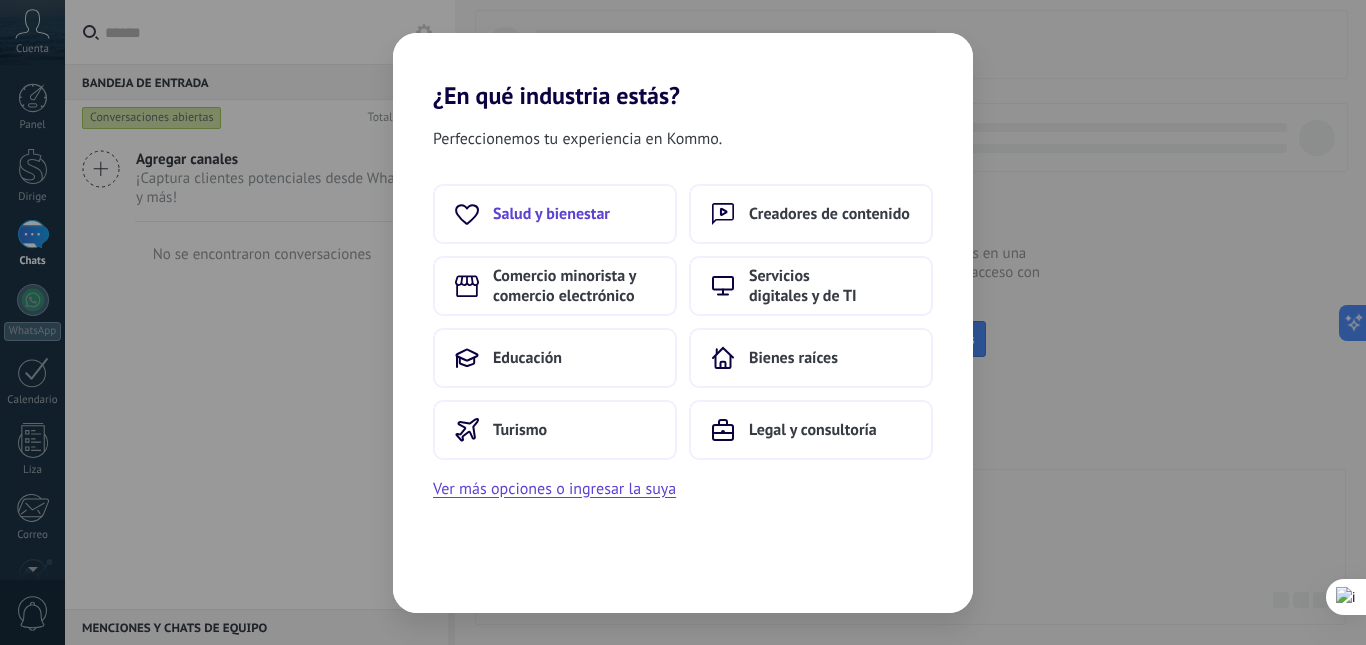scroll, scrollTop: 0, scrollLeft: 0, axis: both 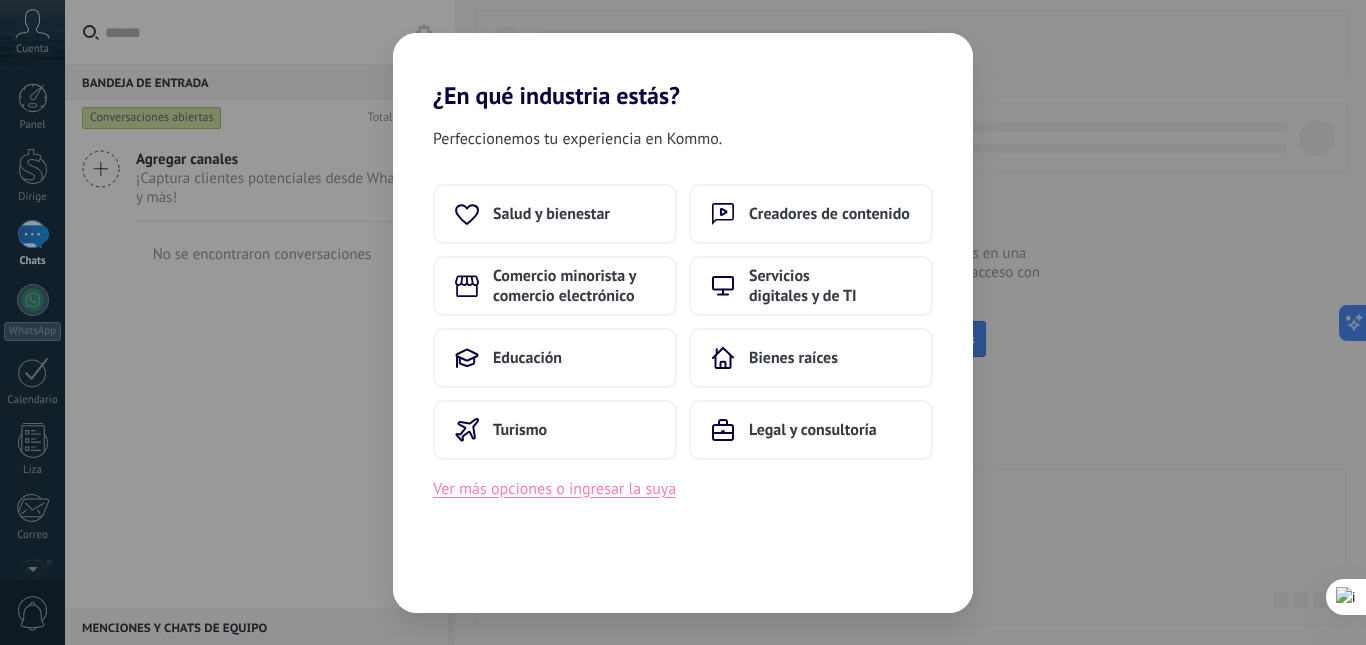 click on "Ver más opciones o ingresar la suya" at bounding box center (554, 489) 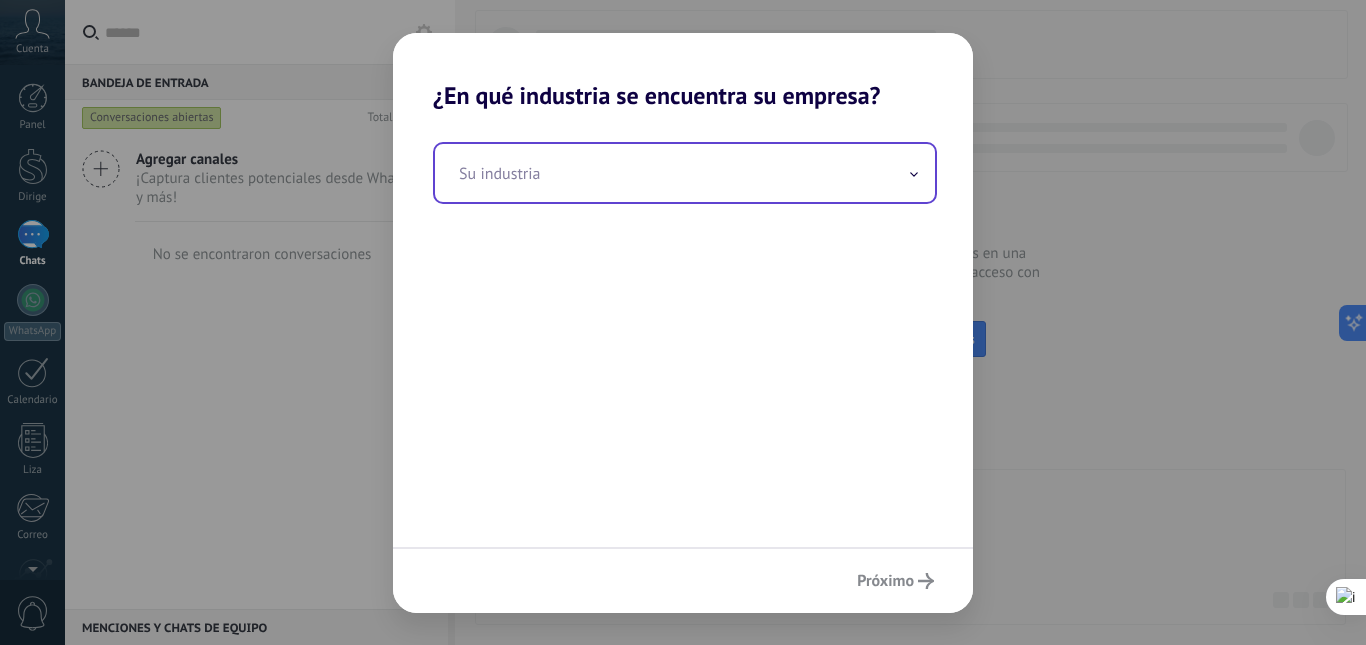 click at bounding box center [685, 173] 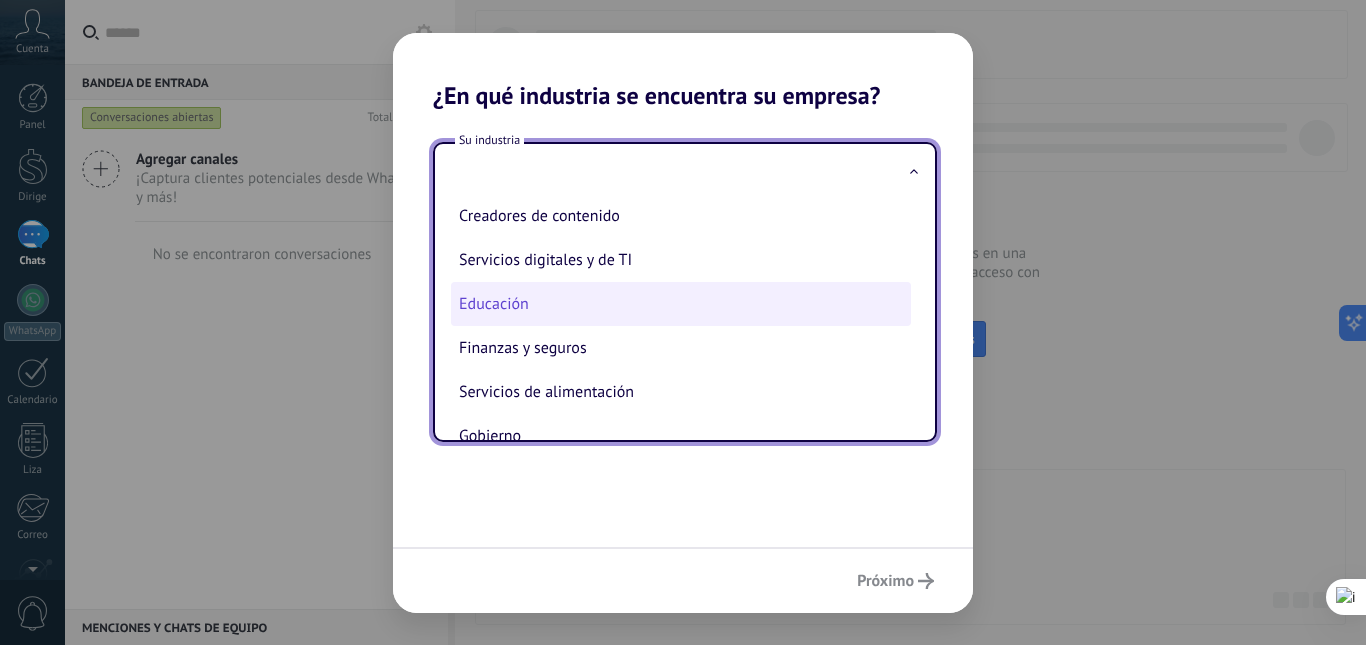 scroll, scrollTop: 200, scrollLeft: 0, axis: vertical 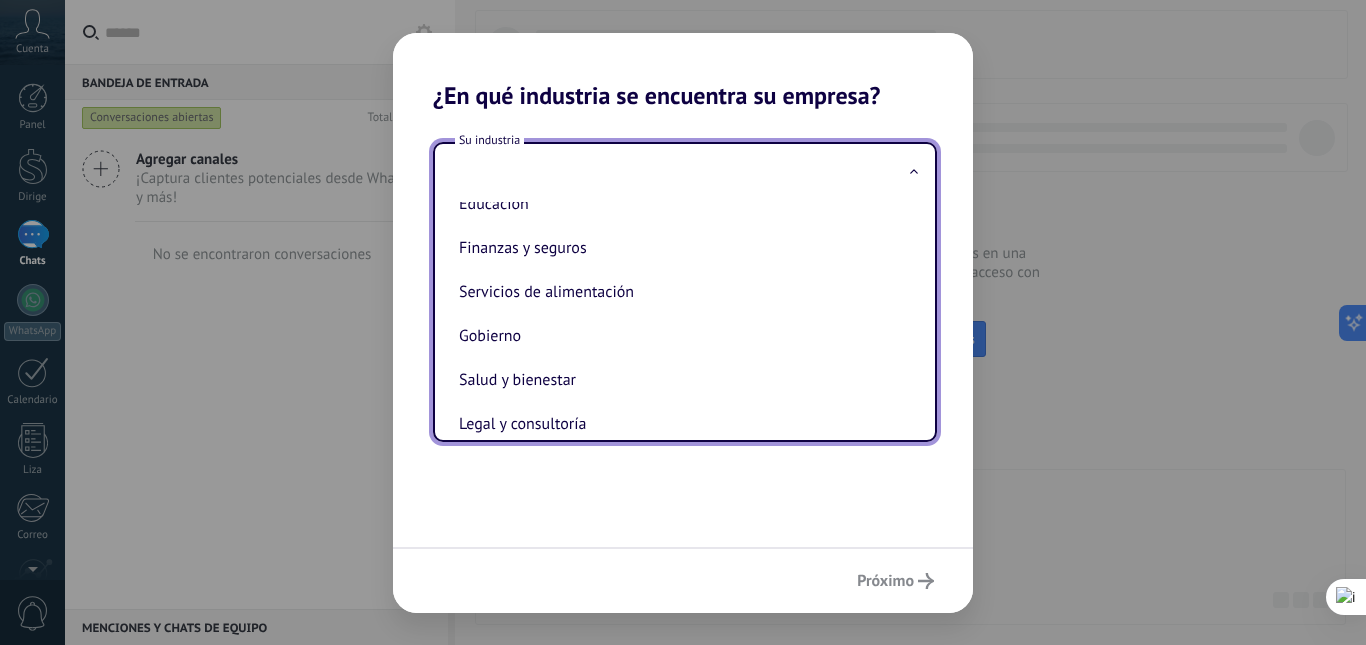 click on "Legal y consultoría" at bounding box center (681, 424) 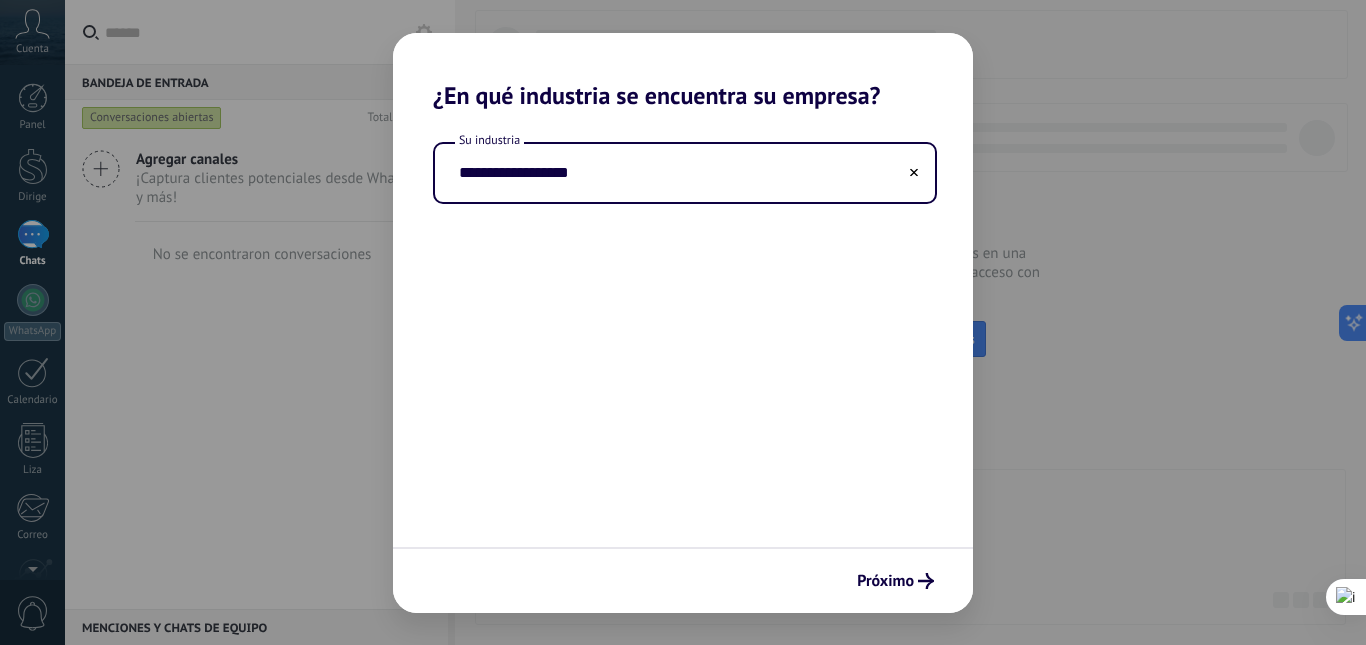 type on "**********" 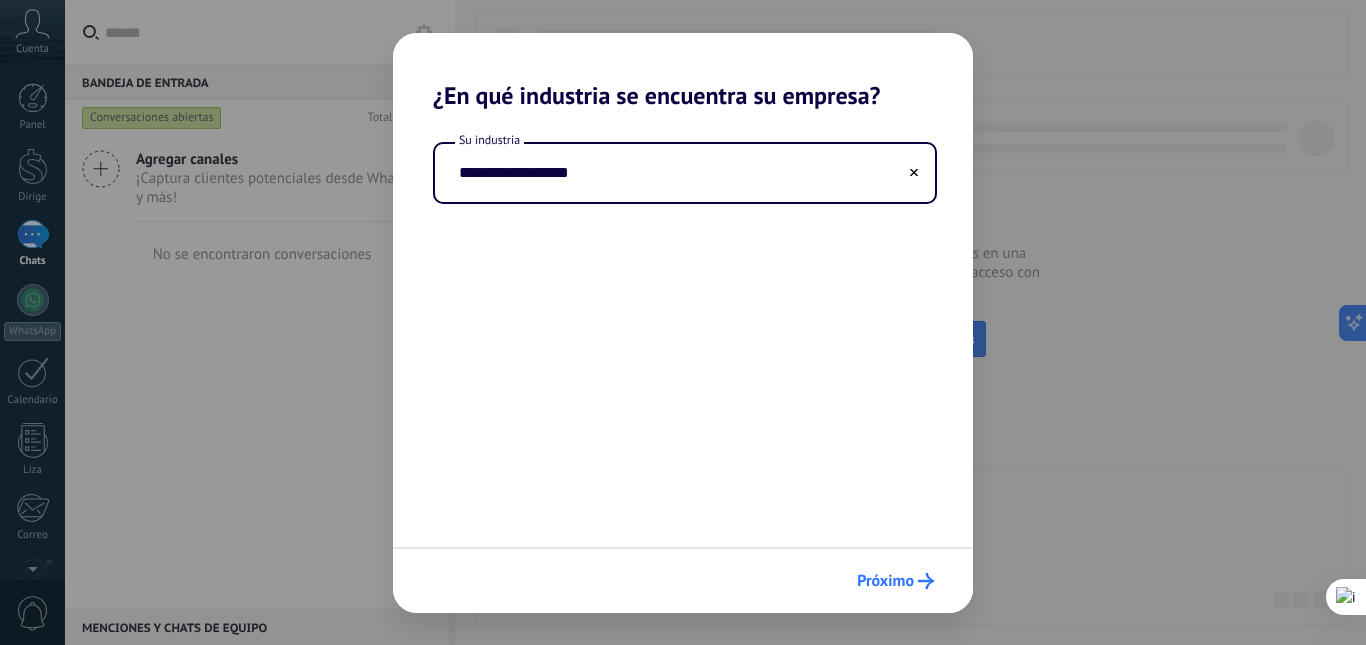 click 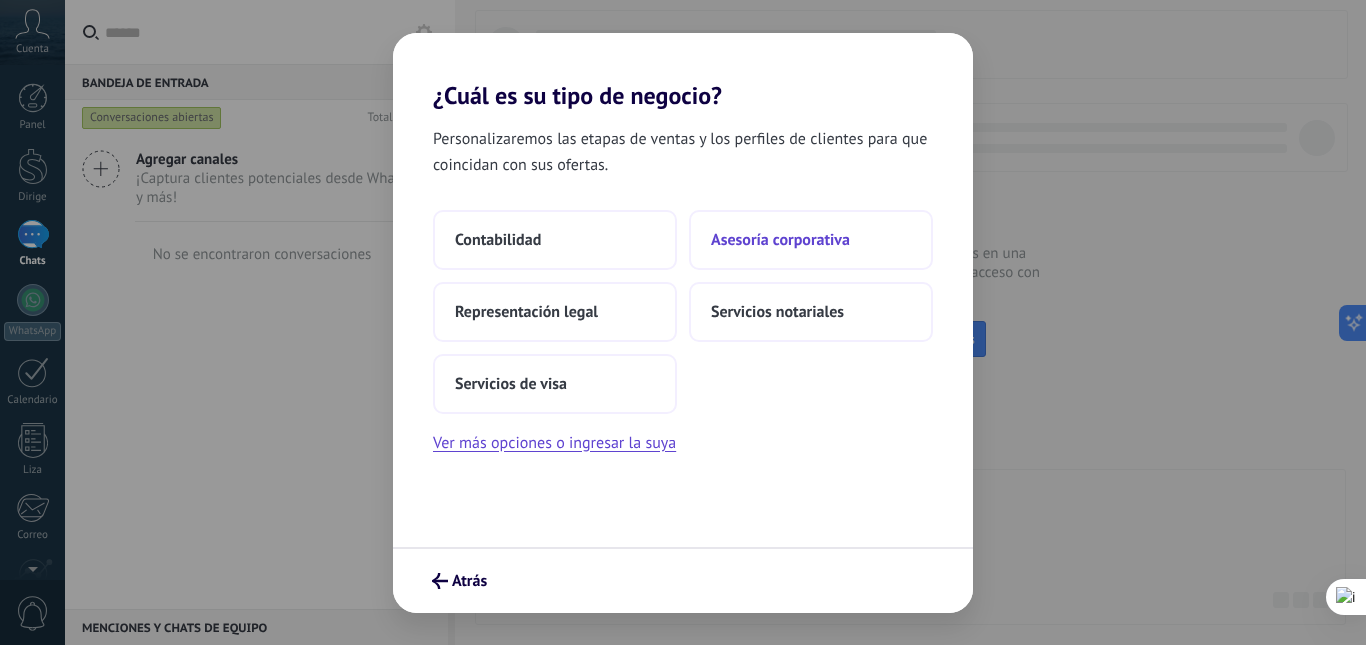 click on "Asesoría corporativa" at bounding box center (780, 240) 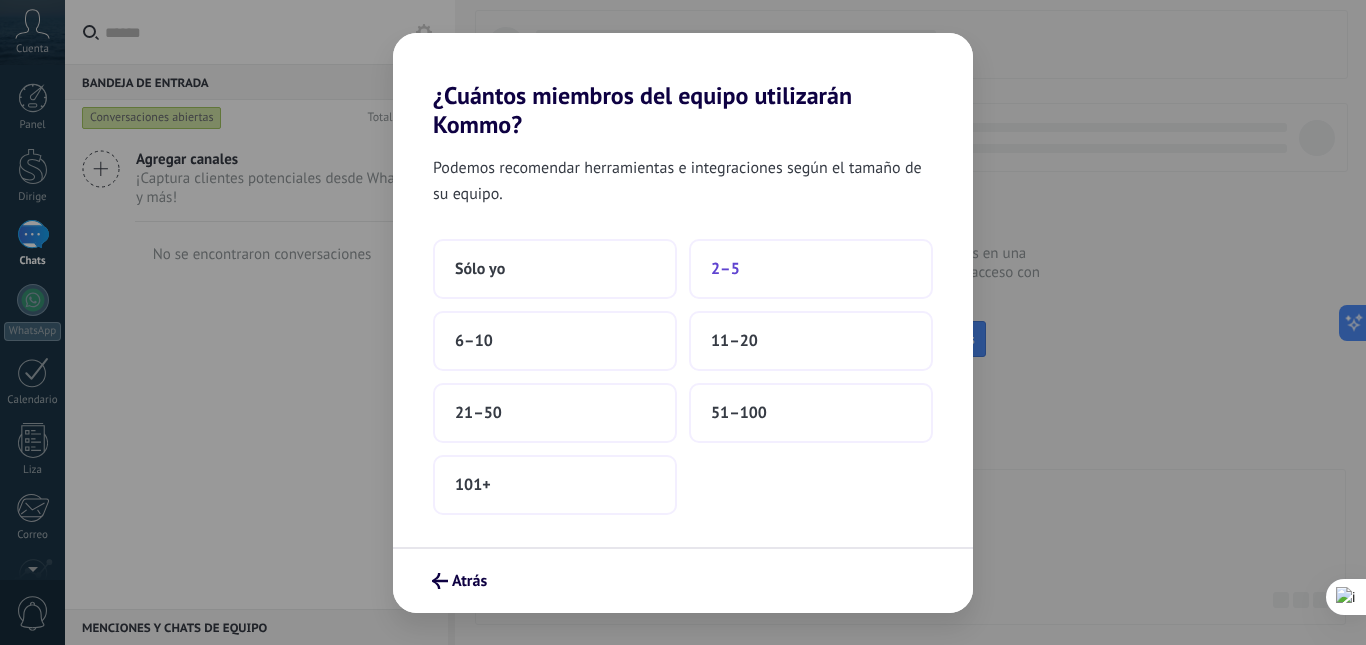 click on "2–5" at bounding box center [725, 269] 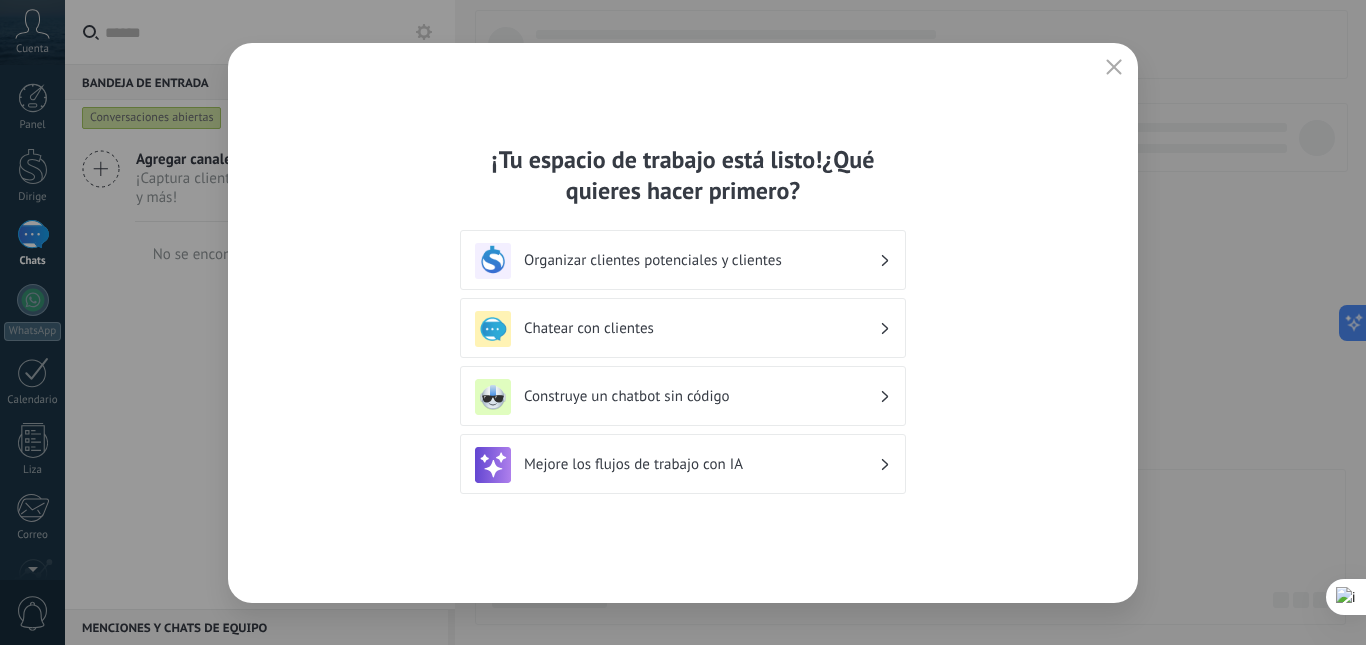 click on "Construye un chatbot sin código" at bounding box center [683, 397] 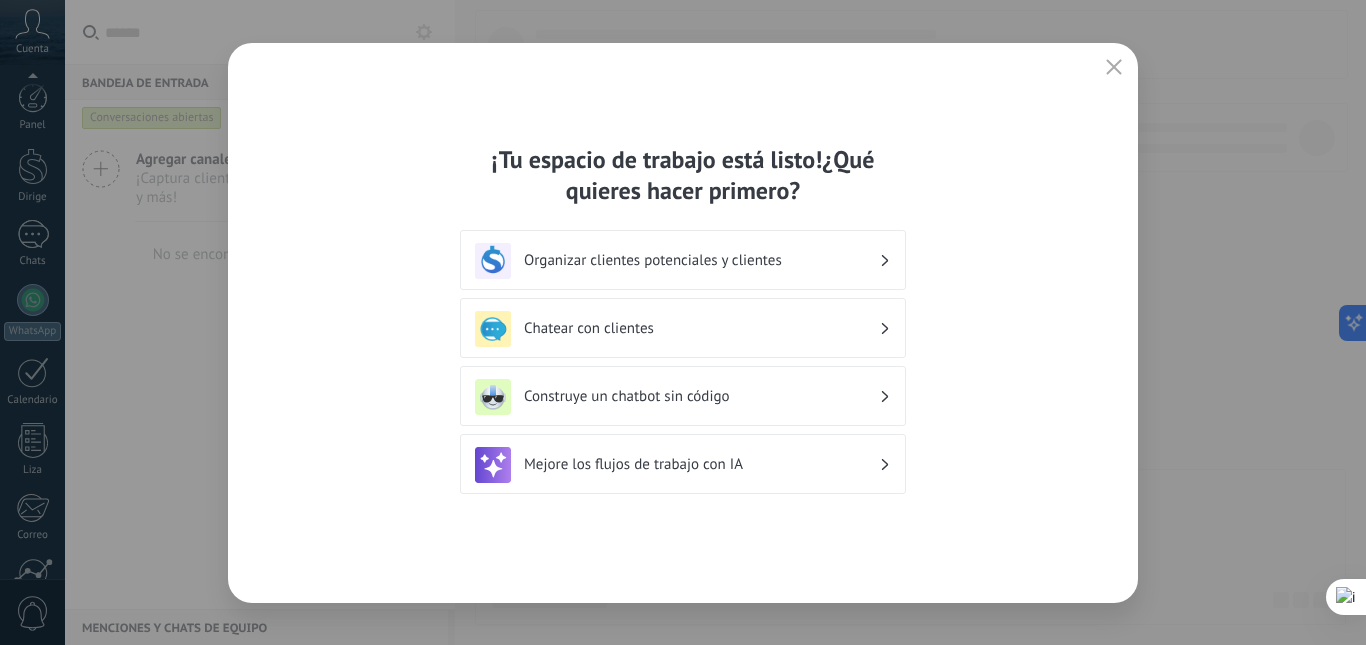 scroll, scrollTop: 200, scrollLeft: 0, axis: vertical 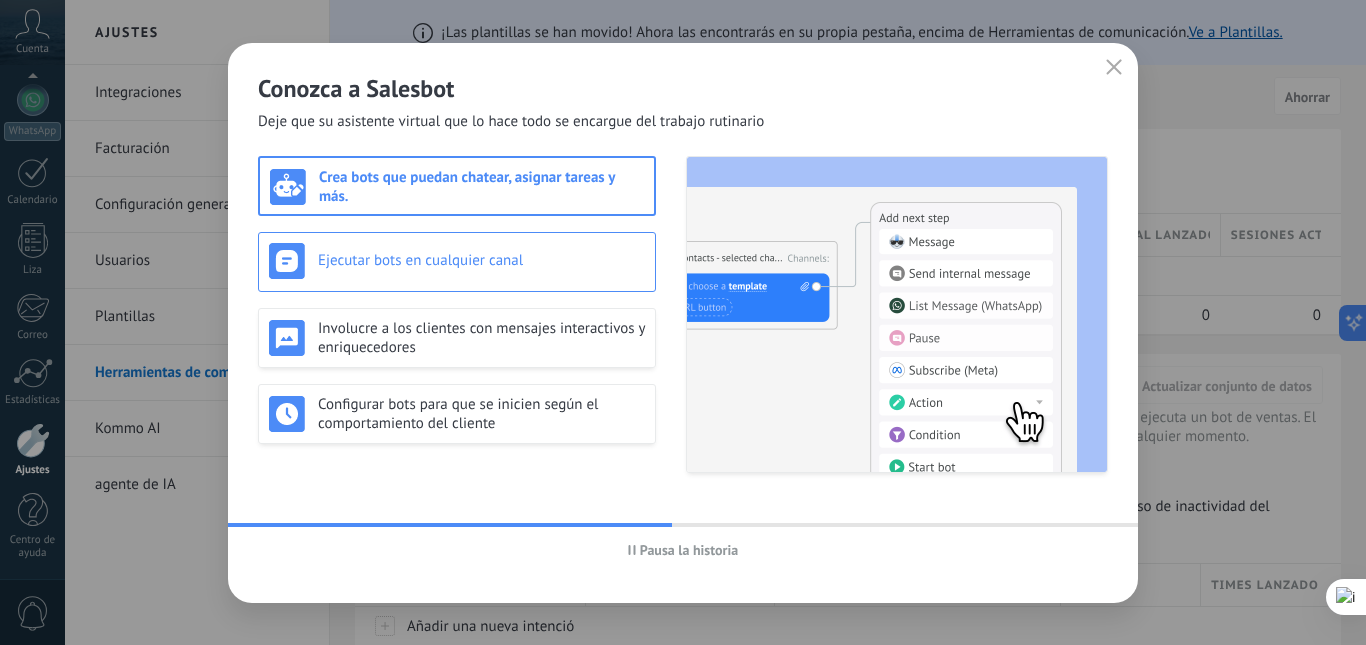 click on "Ejecutar bots en cualquier canal" at bounding box center (457, 261) 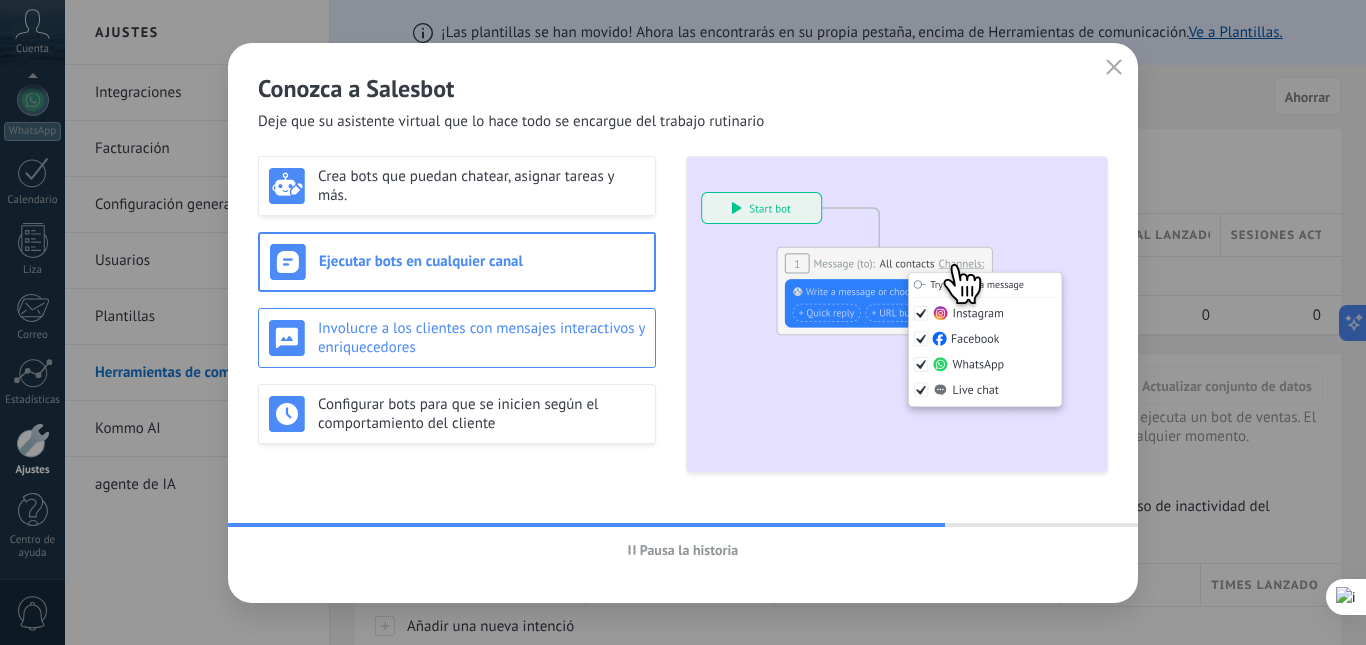 click on "Involucre a los clientes con mensajes interactivos y enriquecedores" at bounding box center [481, 338] 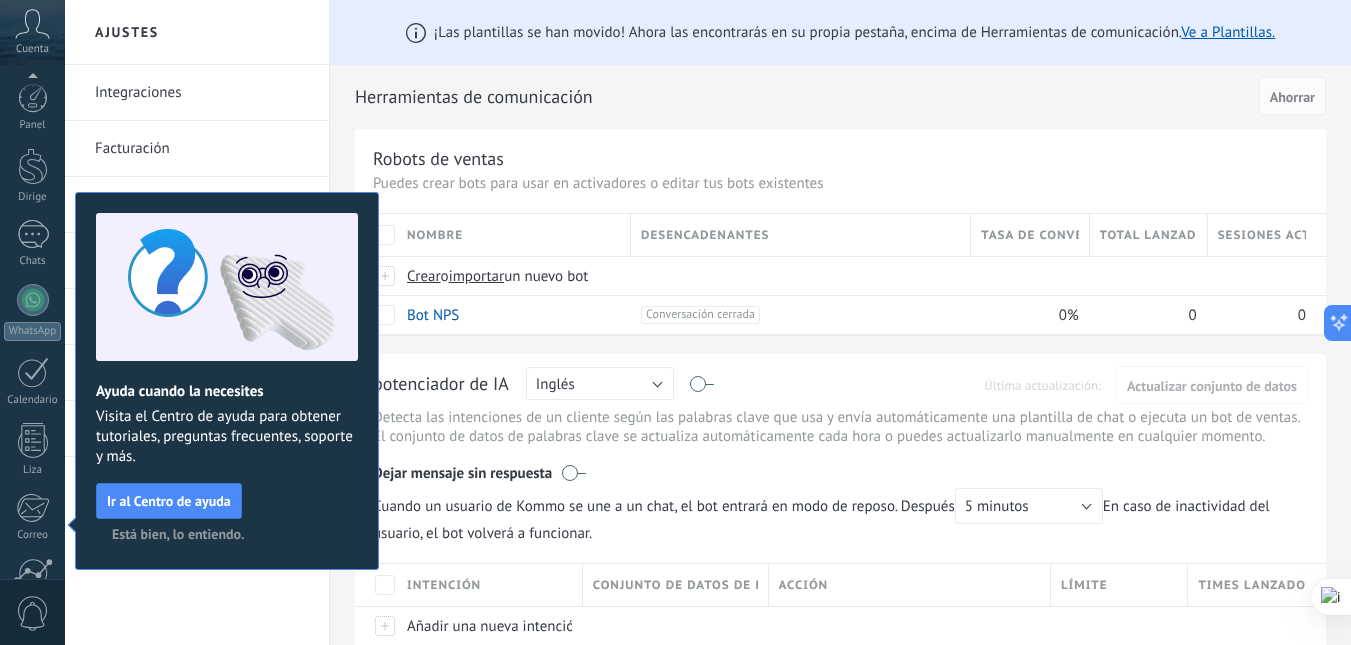 scroll, scrollTop: 200, scrollLeft: 0, axis: vertical 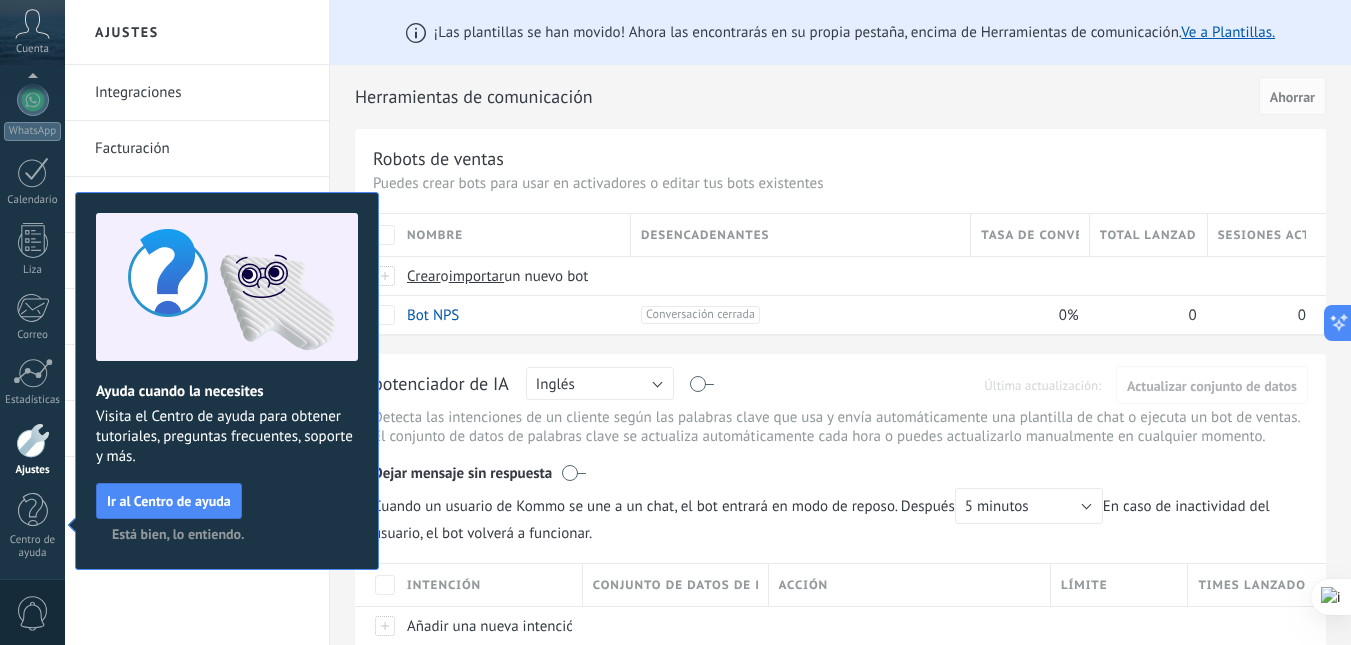 click on "Está bien, lo entiendo." at bounding box center [178, 534] 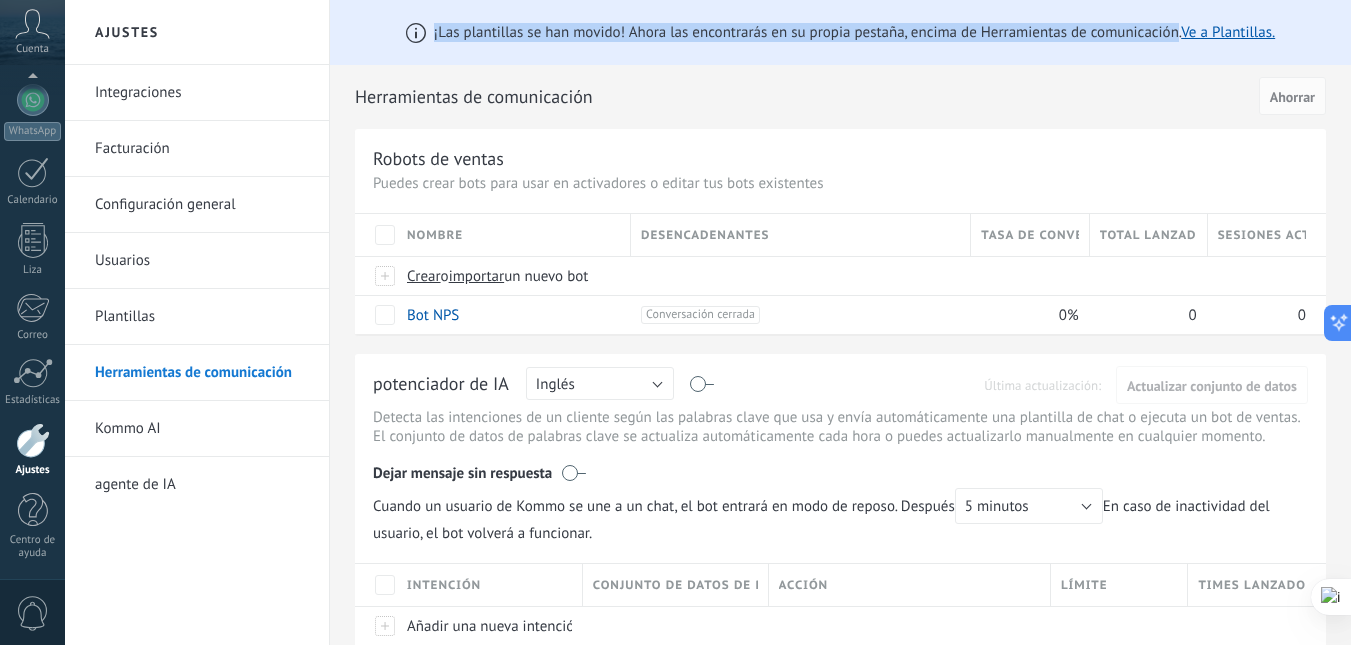 drag, startPoint x: 431, startPoint y: 28, endPoint x: 1178, endPoint y: 46, distance: 747.21686 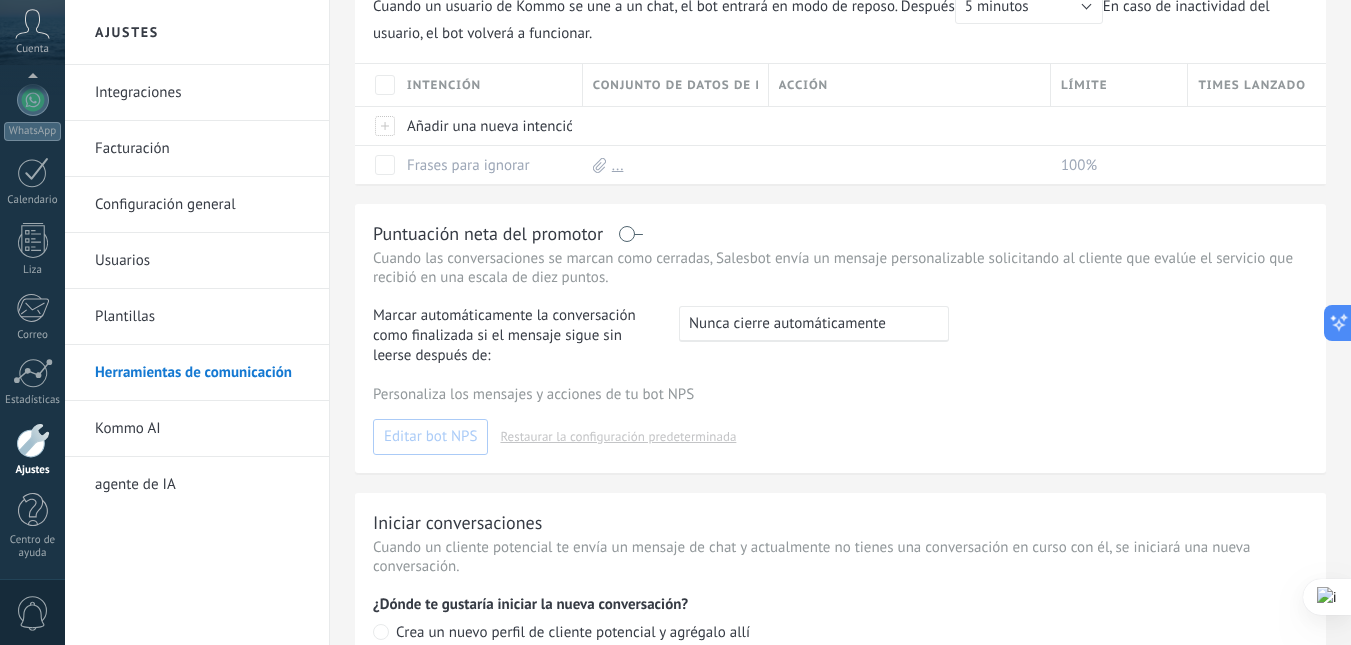 scroll, scrollTop: 0, scrollLeft: 0, axis: both 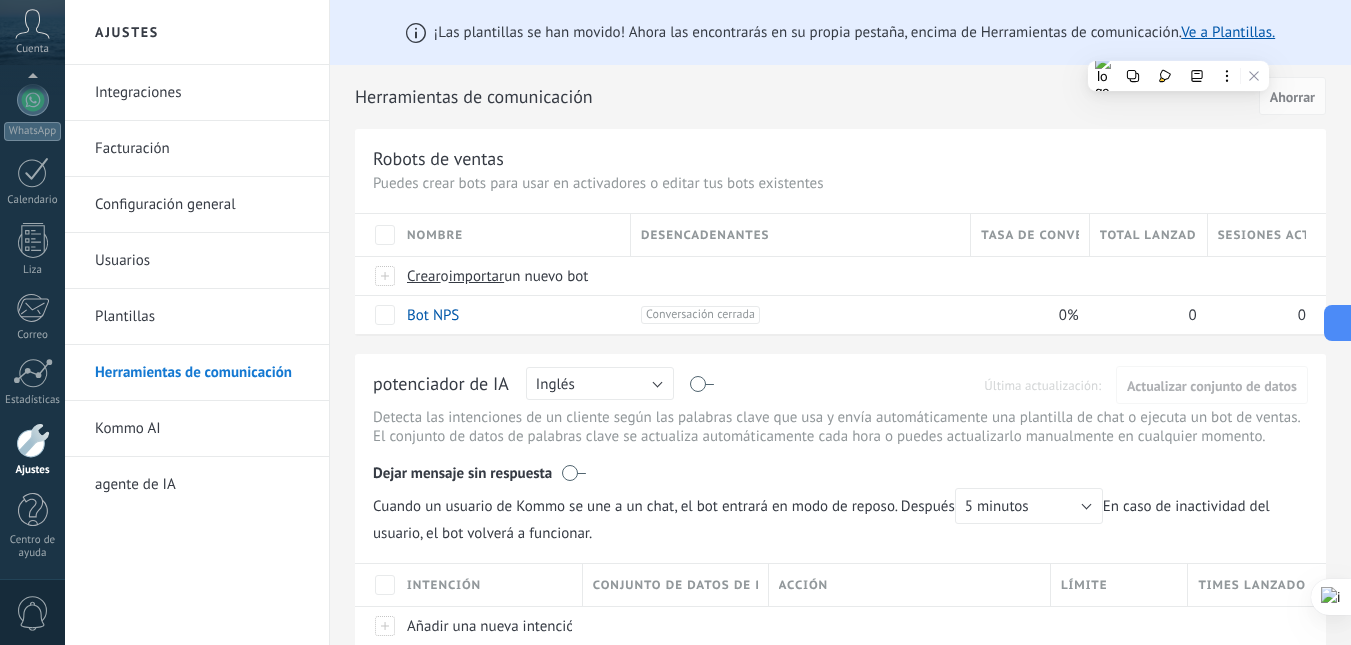 click on "Herramientas de comunicación" at bounding box center (474, 96) 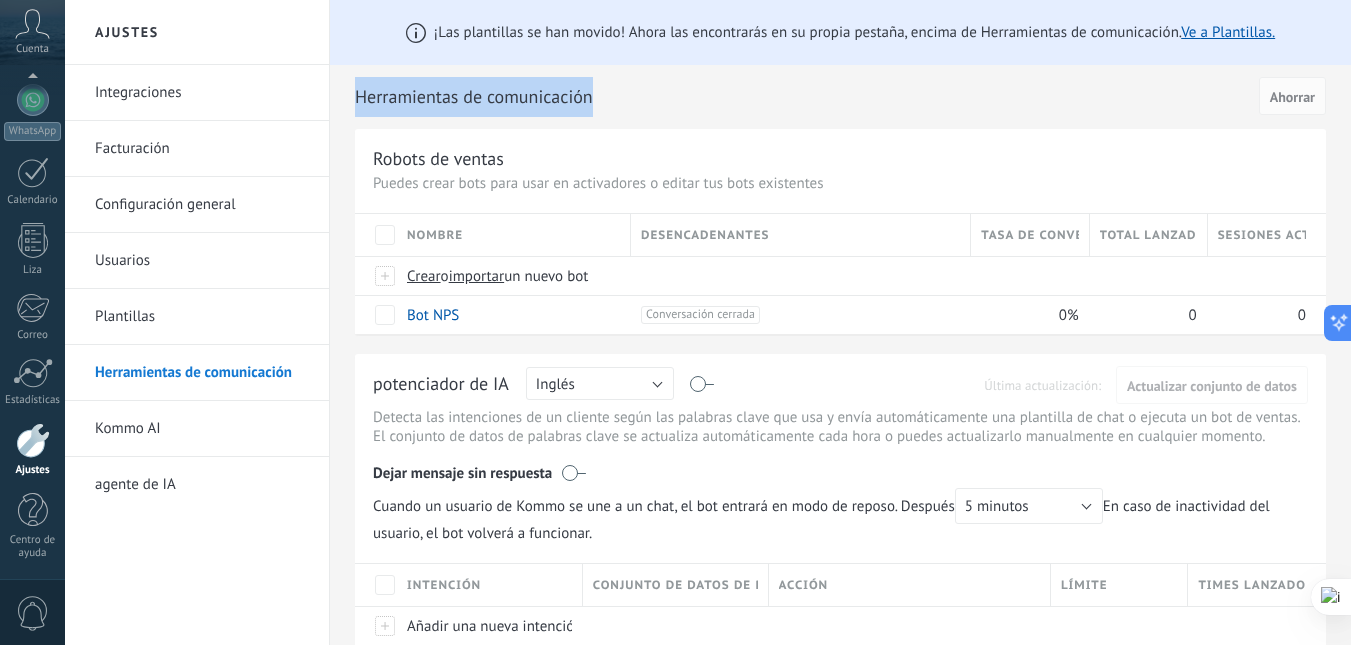 drag, startPoint x: 606, startPoint y: 92, endPoint x: 341, endPoint y: 91, distance: 265.0019 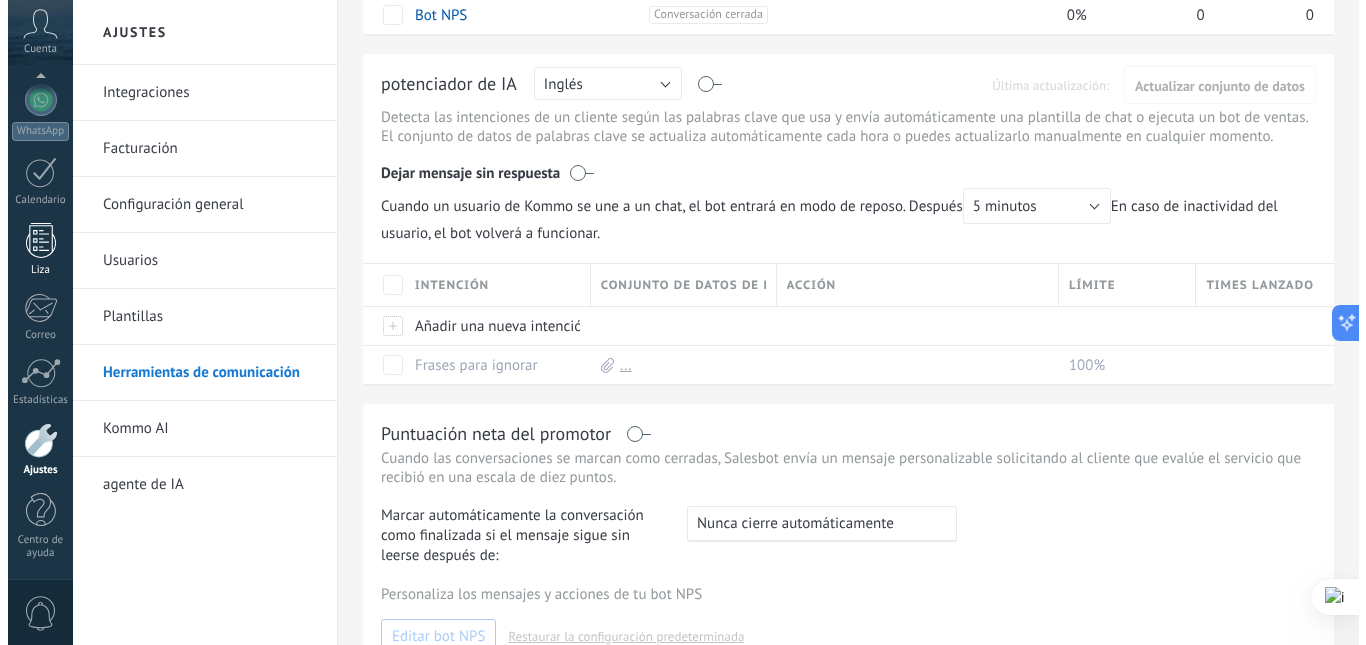 scroll, scrollTop: 400, scrollLeft: 0, axis: vertical 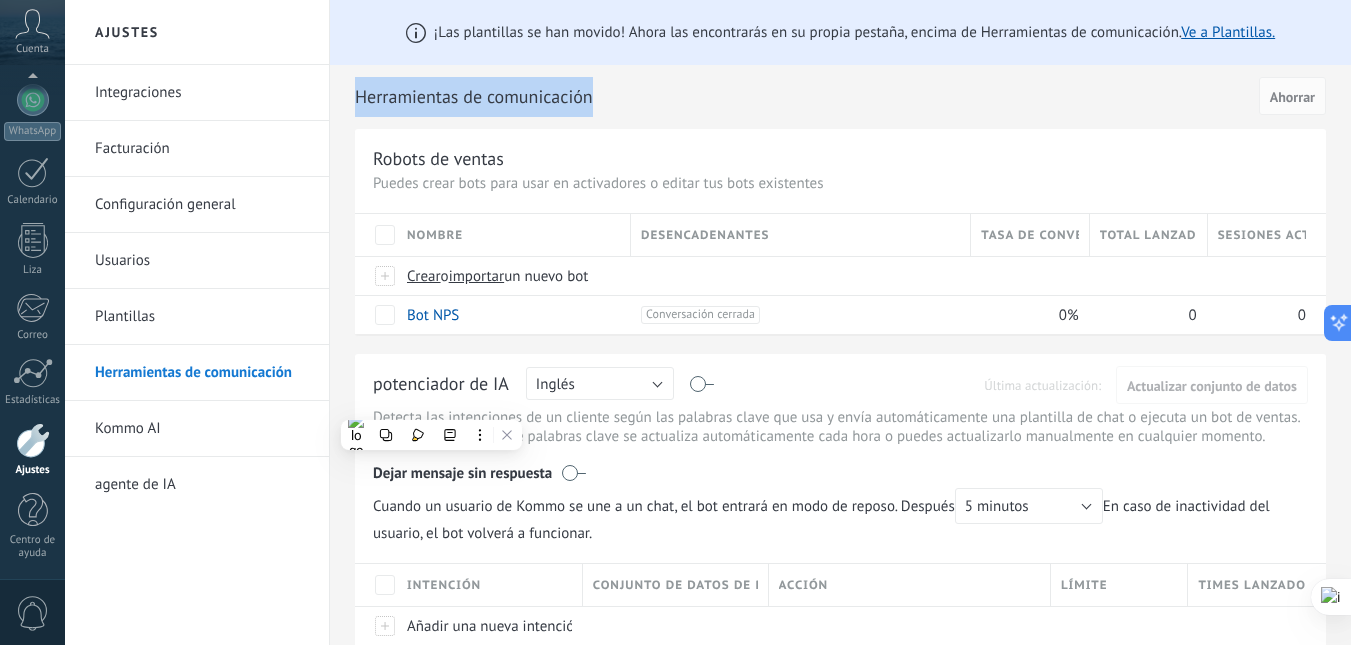 click on "Herramientas de comunicación" at bounding box center (474, 96) 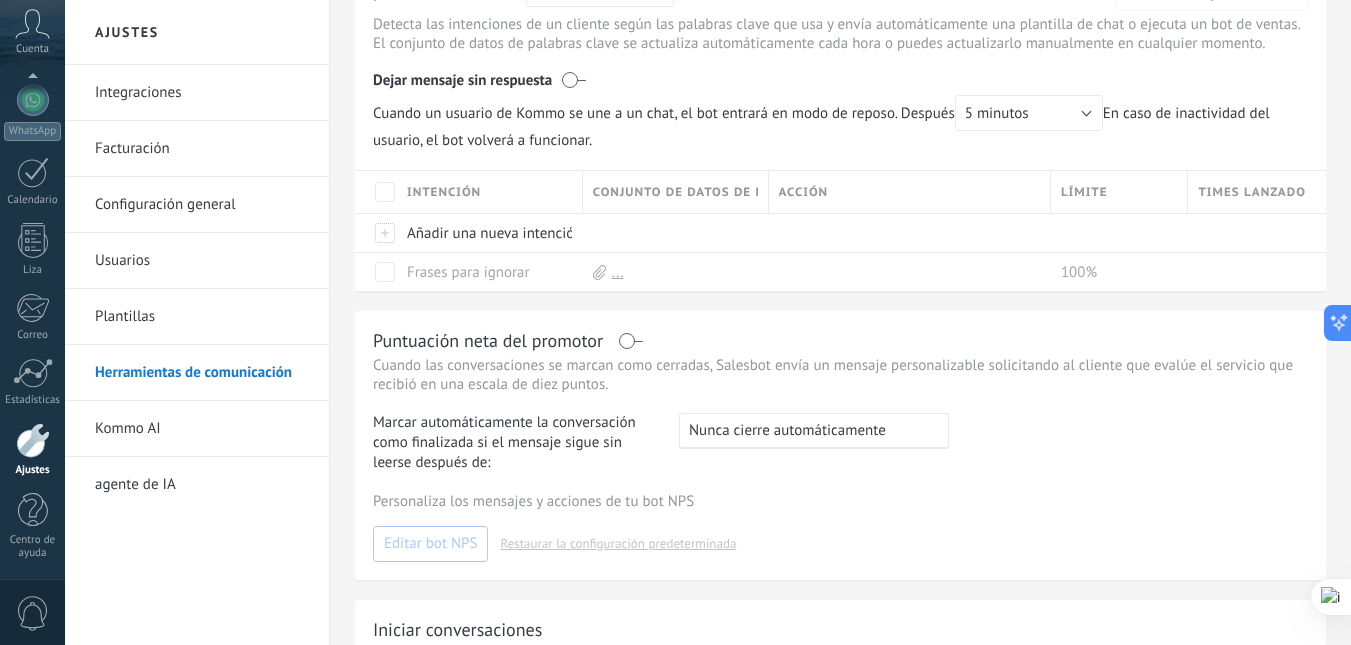 scroll, scrollTop: 0, scrollLeft: 0, axis: both 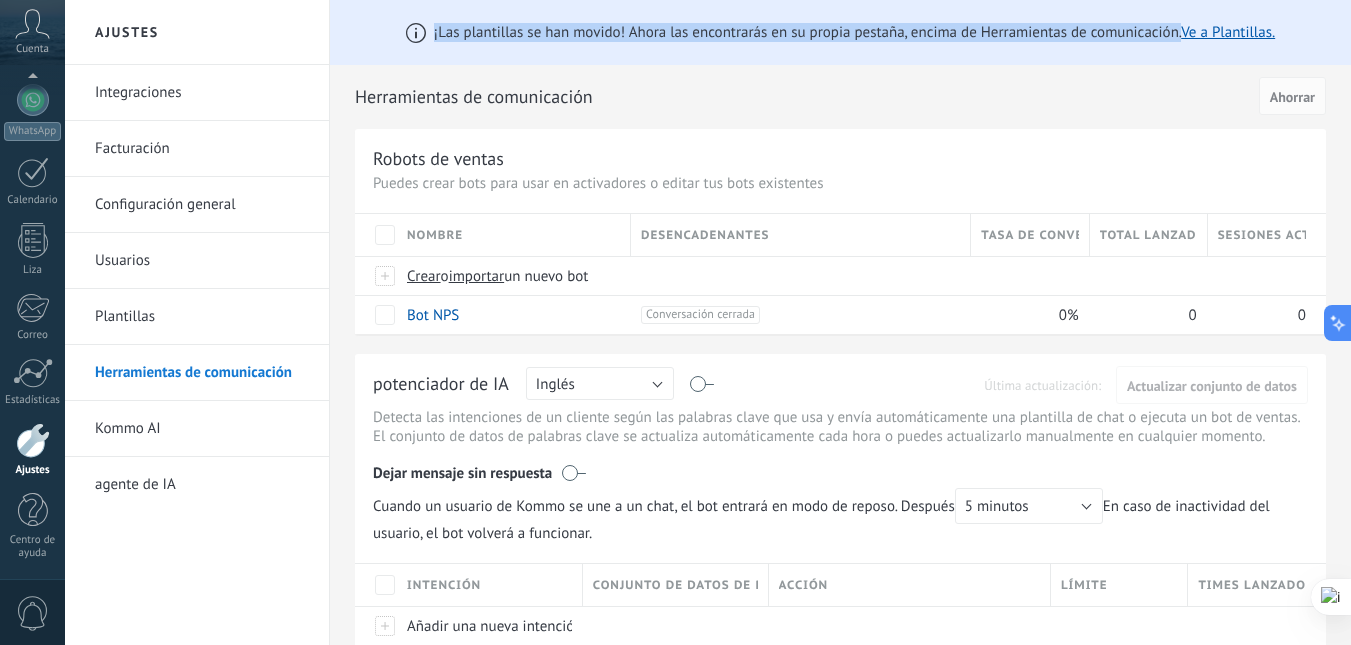 drag, startPoint x: 413, startPoint y: 21, endPoint x: 1181, endPoint y: 50, distance: 768.5473 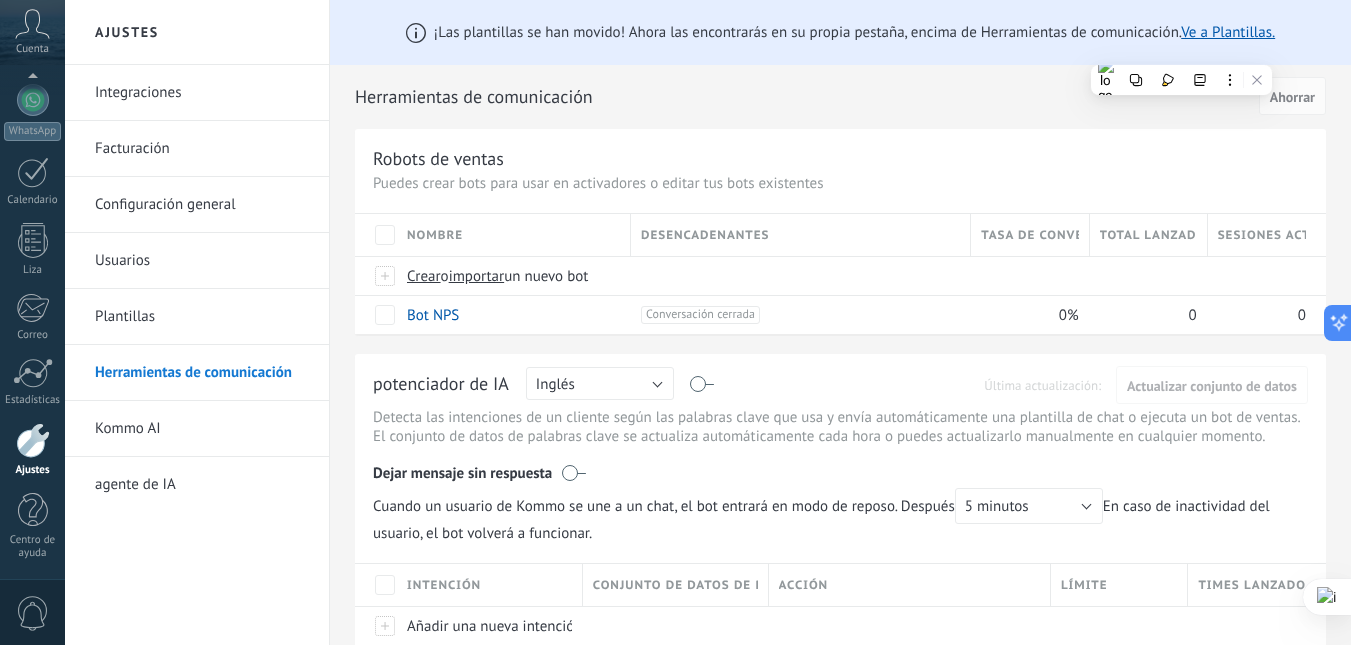 click on "Robots de ventas Puedes crear bots para usar en activadores o editar tus bots existentes Actualizar a Avanzado Nombre Desencadenantes Tasa de conversión Total lanzado Sesiones activas        Crear  o  importar  un nuevo bot              Bot NPS +1 Conversación cerrada +0 0% 0 0 Mostrar más avanzado" at bounding box center [840, 231] 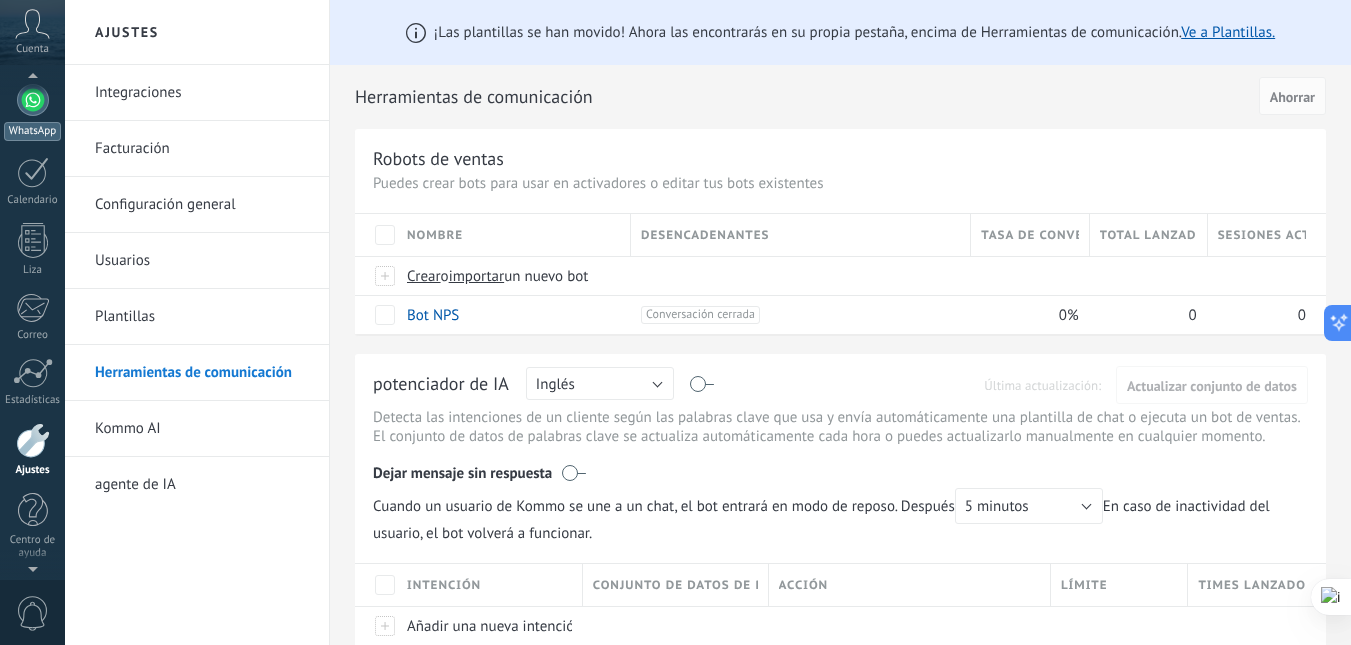 scroll, scrollTop: 191, scrollLeft: 0, axis: vertical 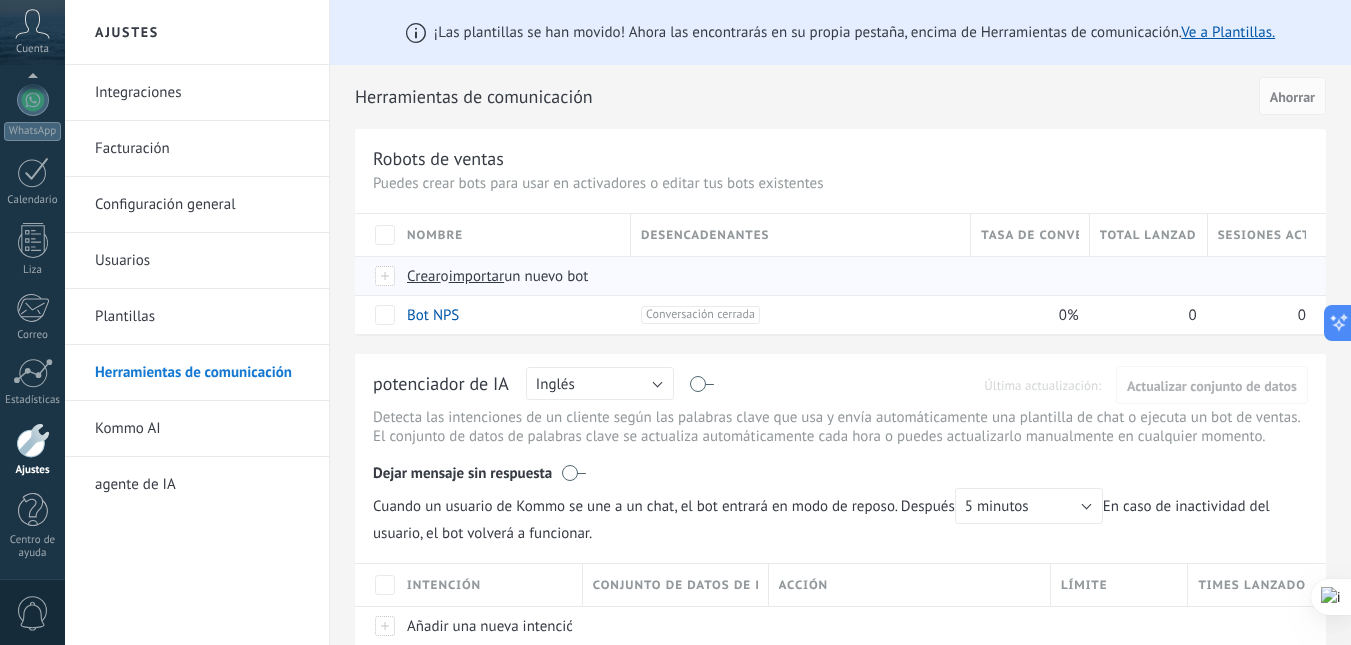 click on "Crear" at bounding box center (424, 276) 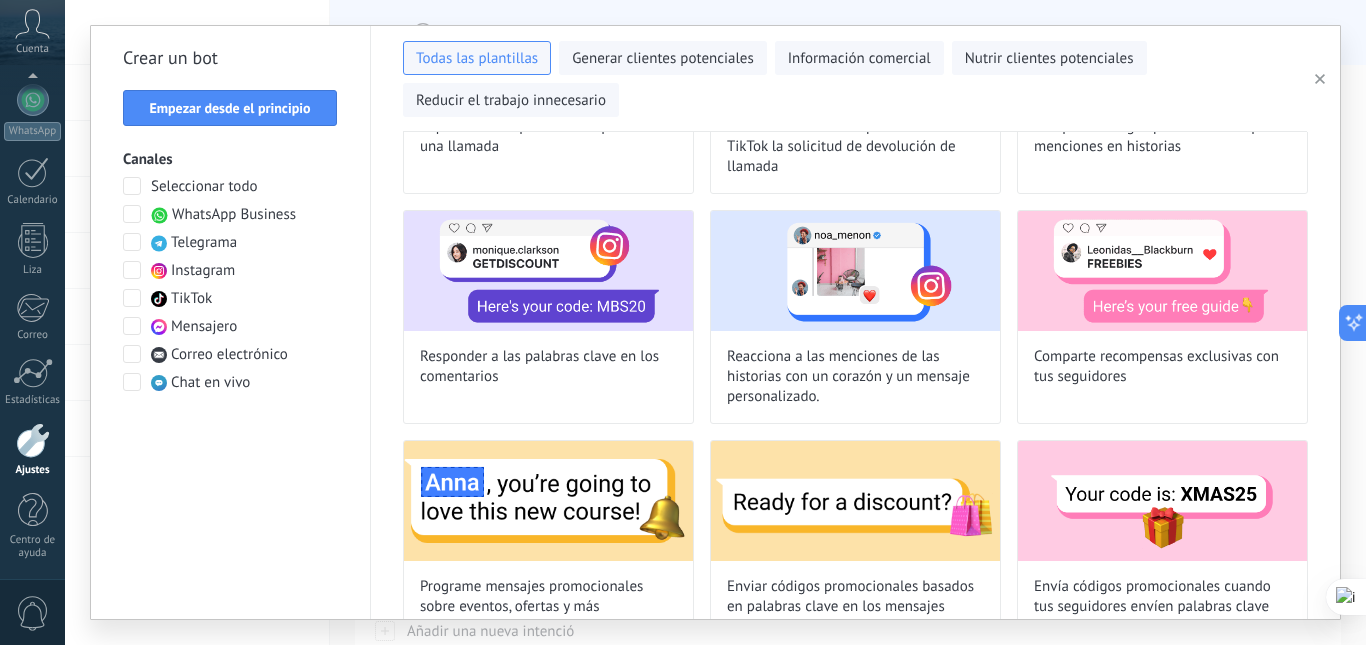 scroll, scrollTop: 0, scrollLeft: 0, axis: both 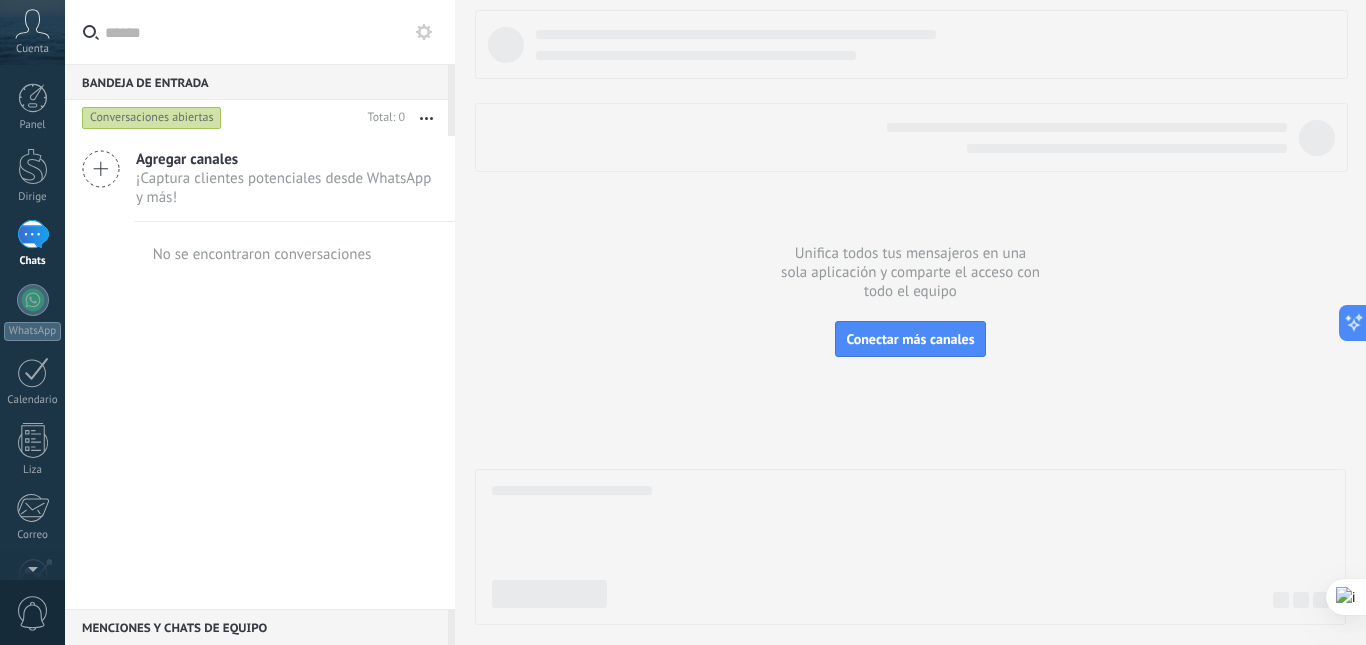 click on "¡Captura clientes potenciales desde WhatsApp y más!" at bounding box center [283, 188] 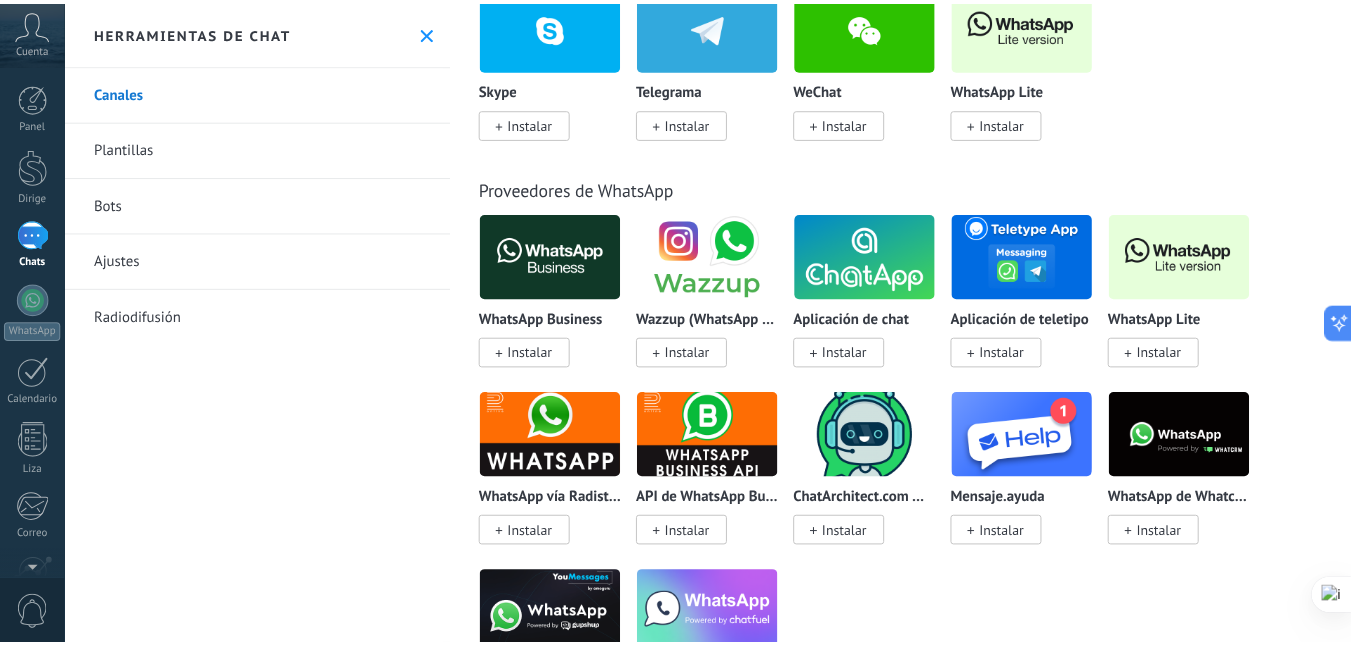 scroll, scrollTop: 700, scrollLeft: 0, axis: vertical 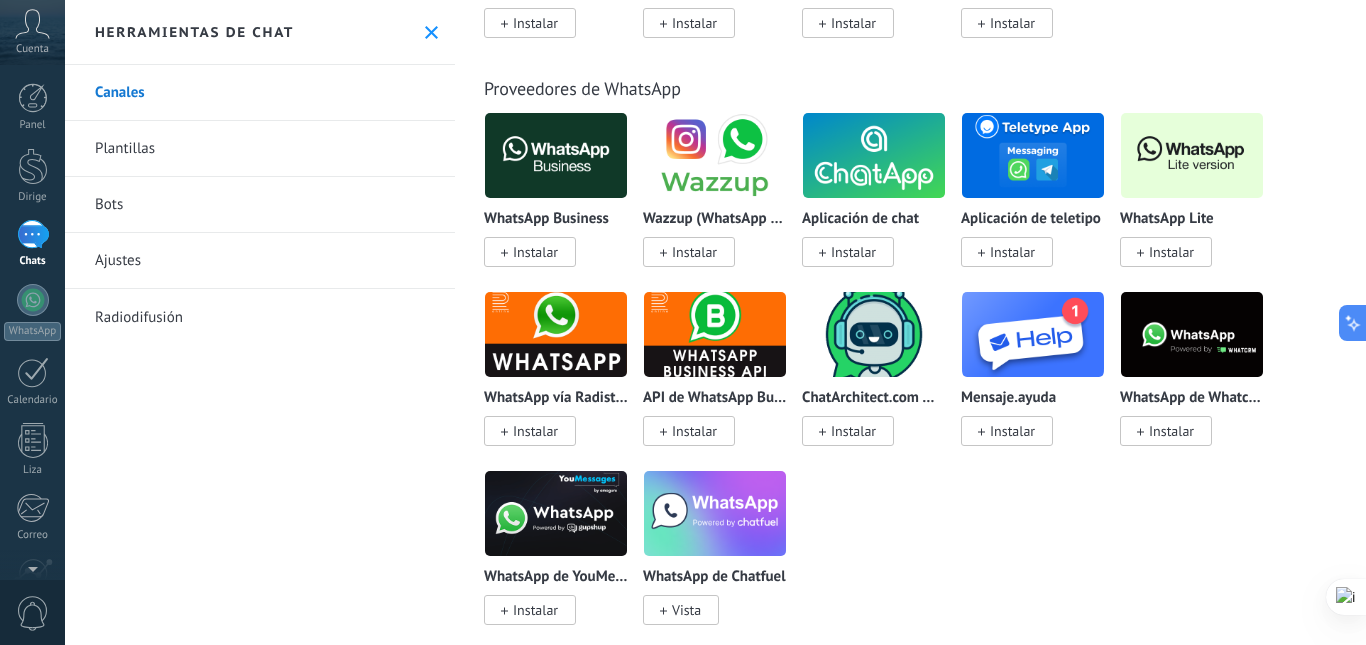 click on "Herramientas de chat" at bounding box center (260, 32) 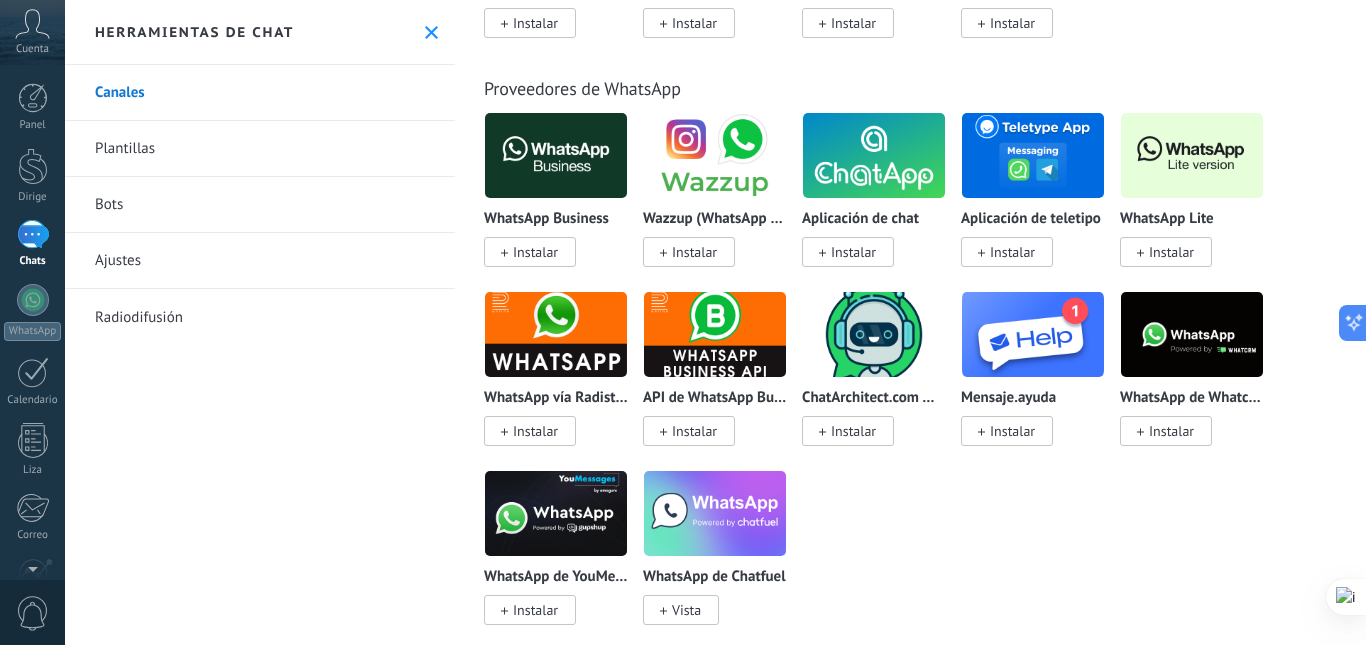click 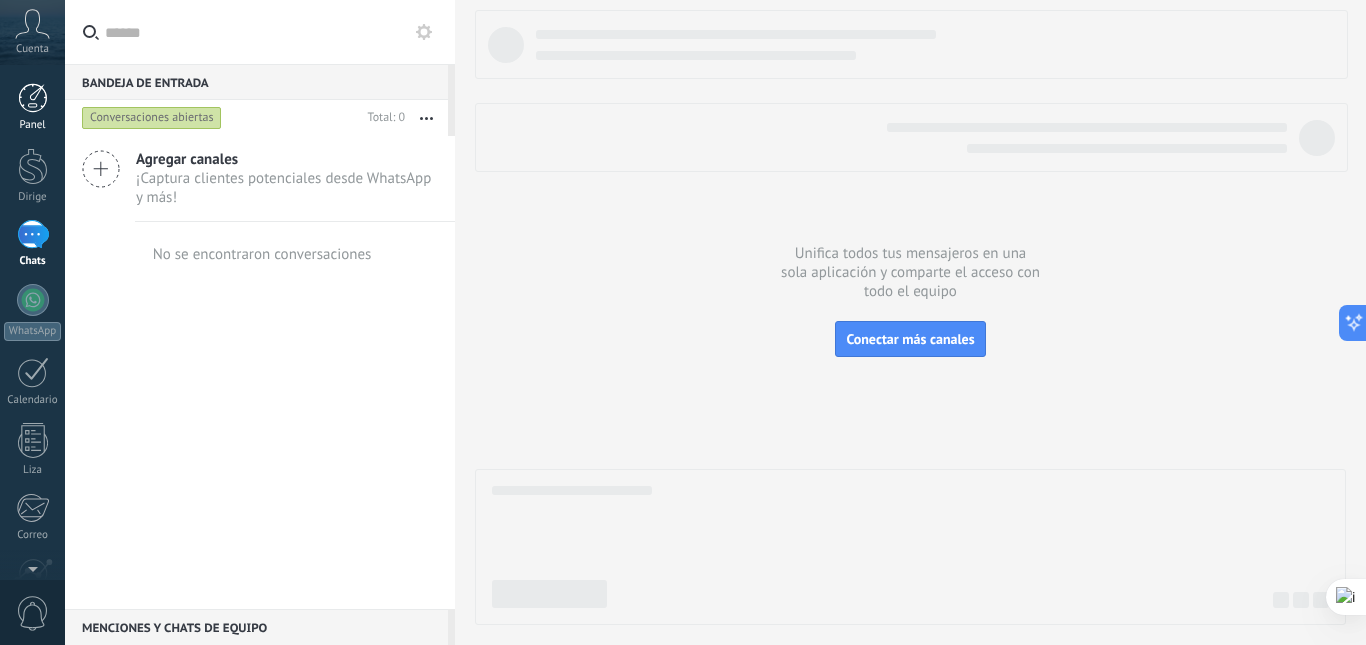 click at bounding box center [33, 98] 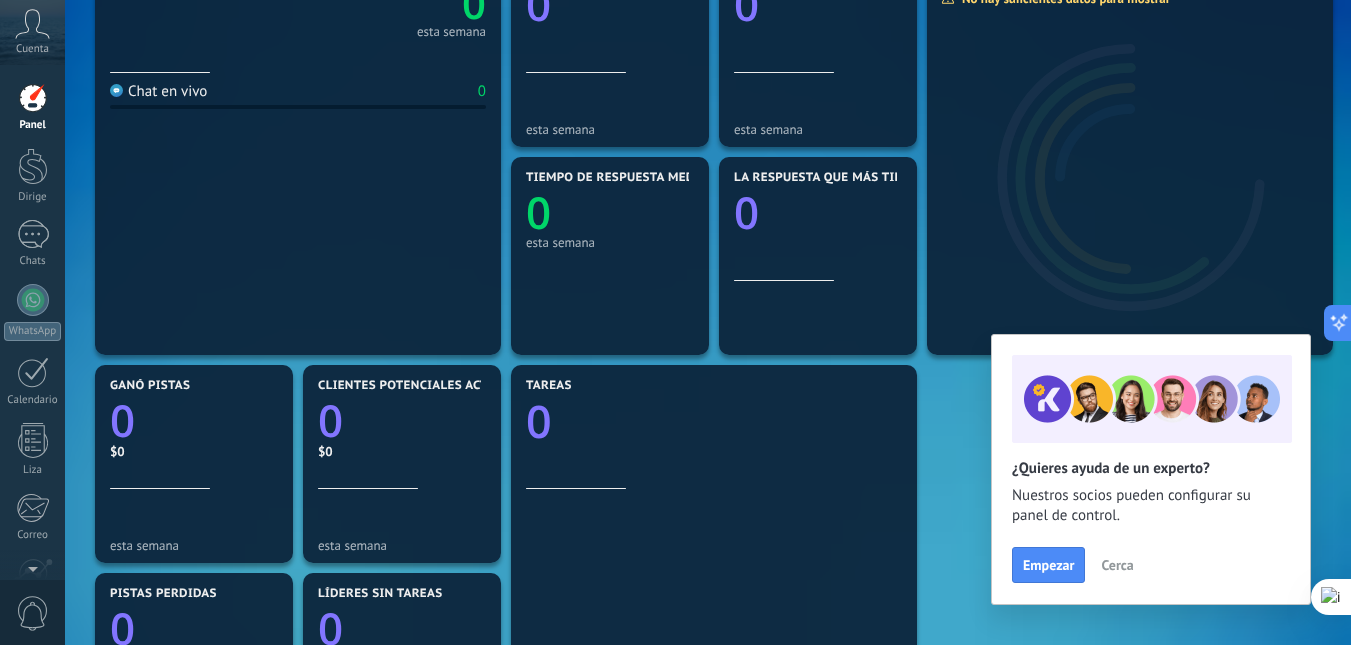 scroll, scrollTop: 0, scrollLeft: 0, axis: both 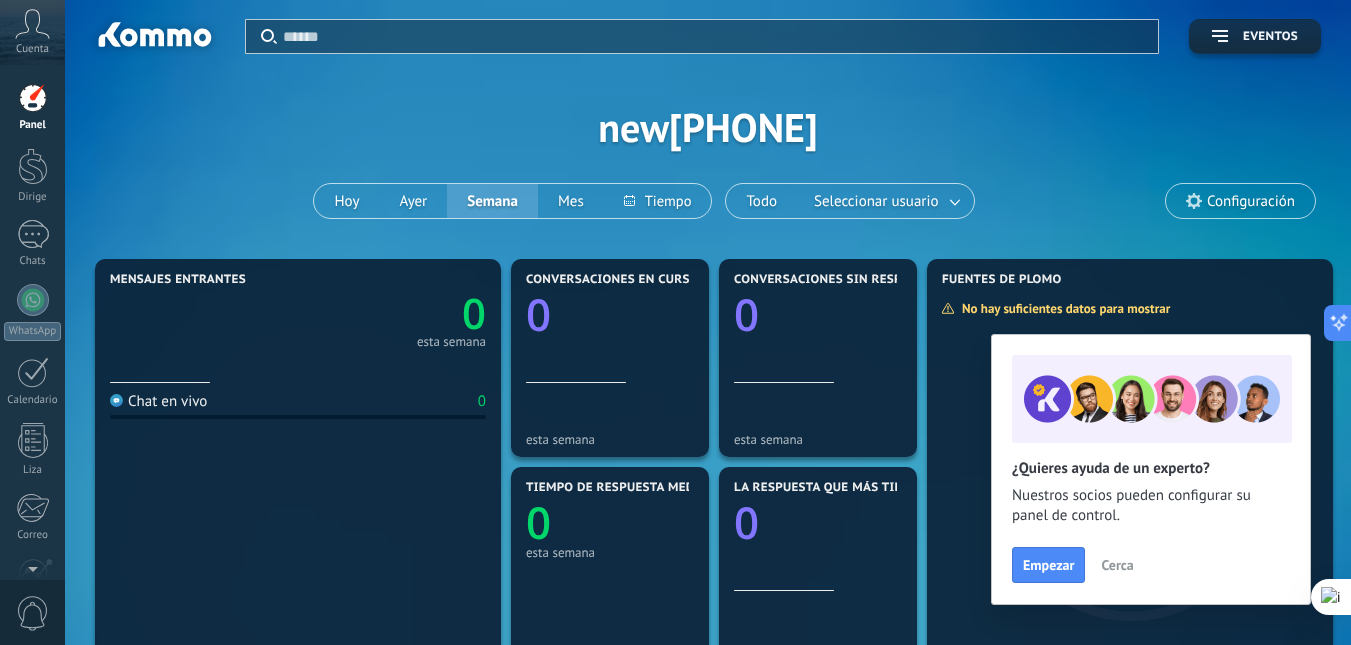 click on "0 esta semana" at bounding box center (298, 317) 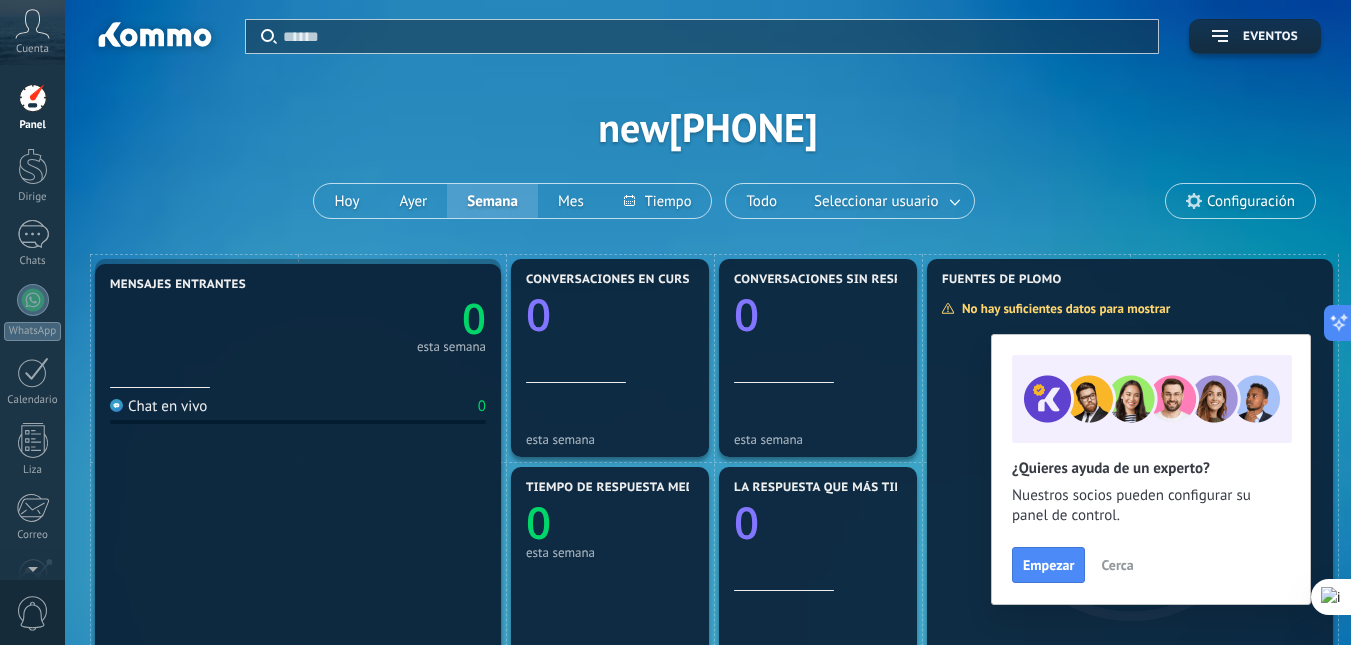 drag, startPoint x: 393, startPoint y: 314, endPoint x: 358, endPoint y: 315, distance: 35.014282 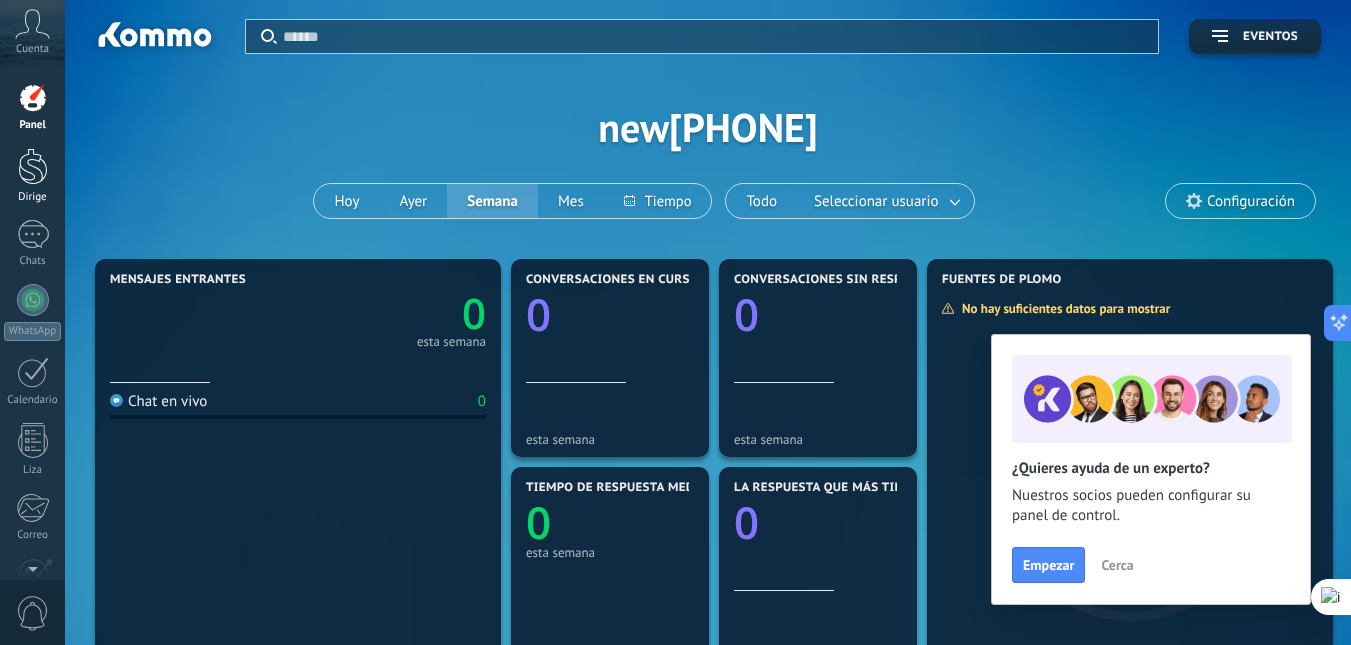 click at bounding box center [33, 166] 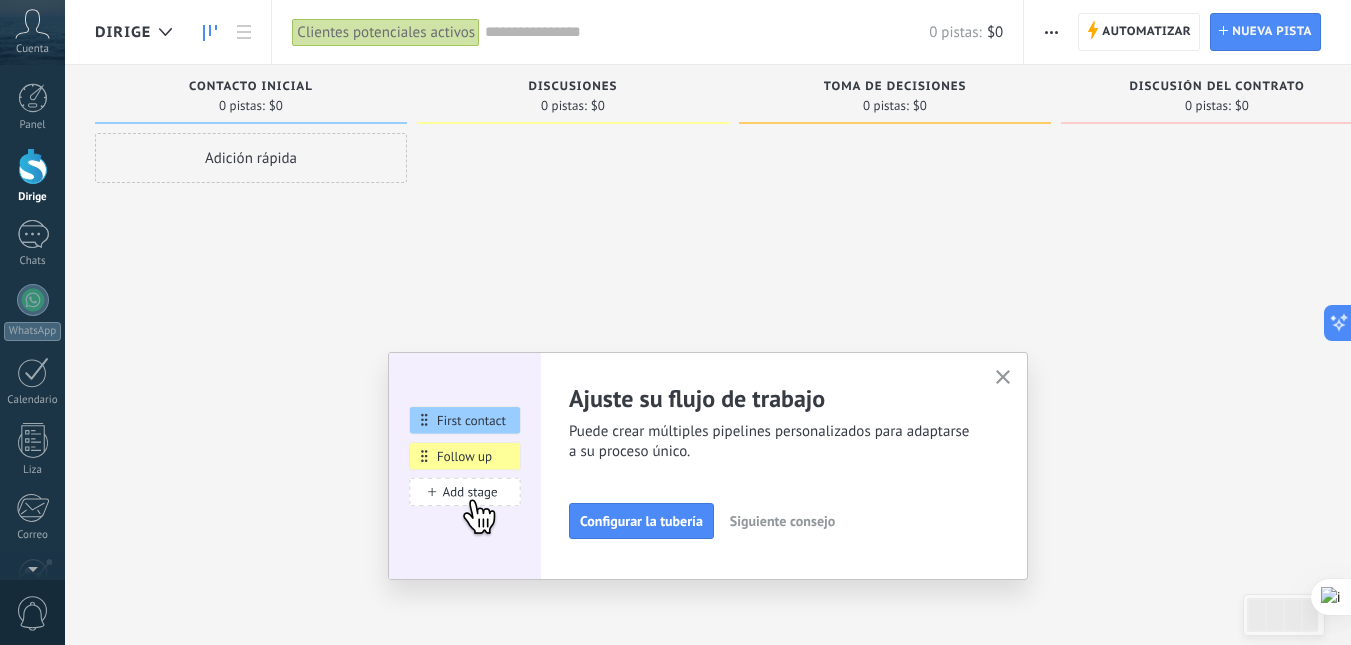 click on "Siguiente consejo" at bounding box center (782, 521) 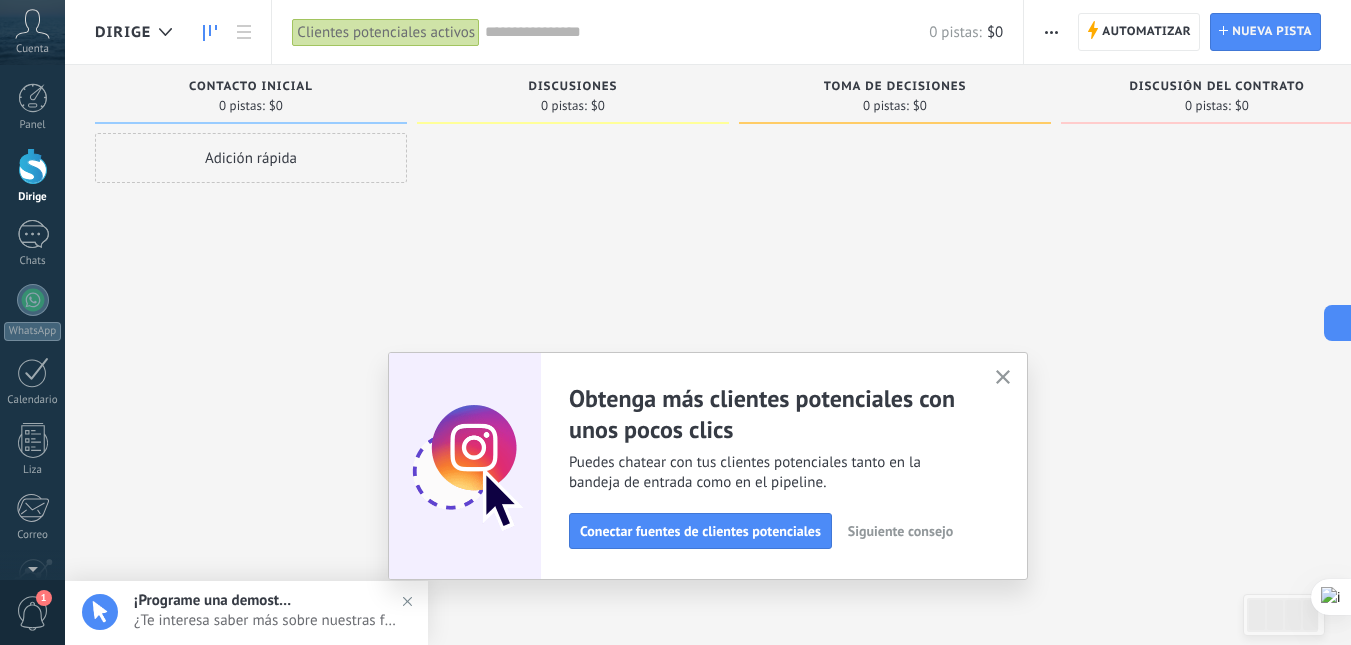 click on "Siguiente consejo" at bounding box center (900, 531) 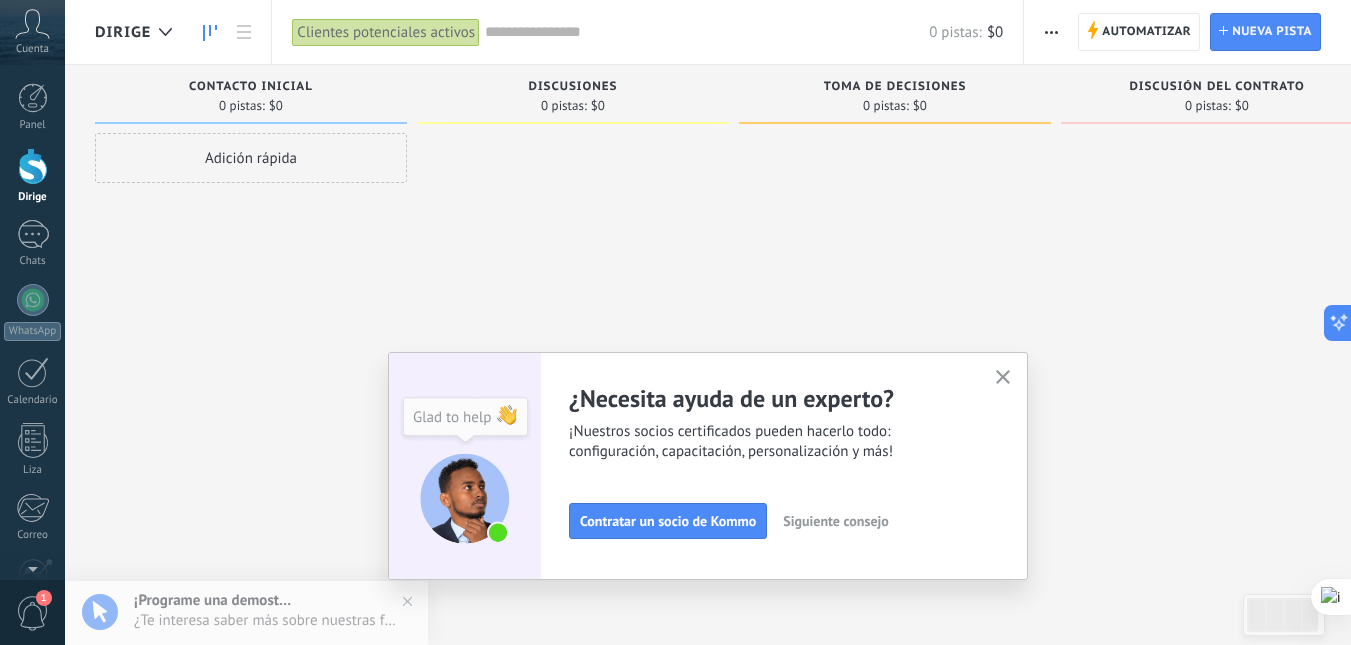 click on "Siguiente consejo" at bounding box center (835, 521) 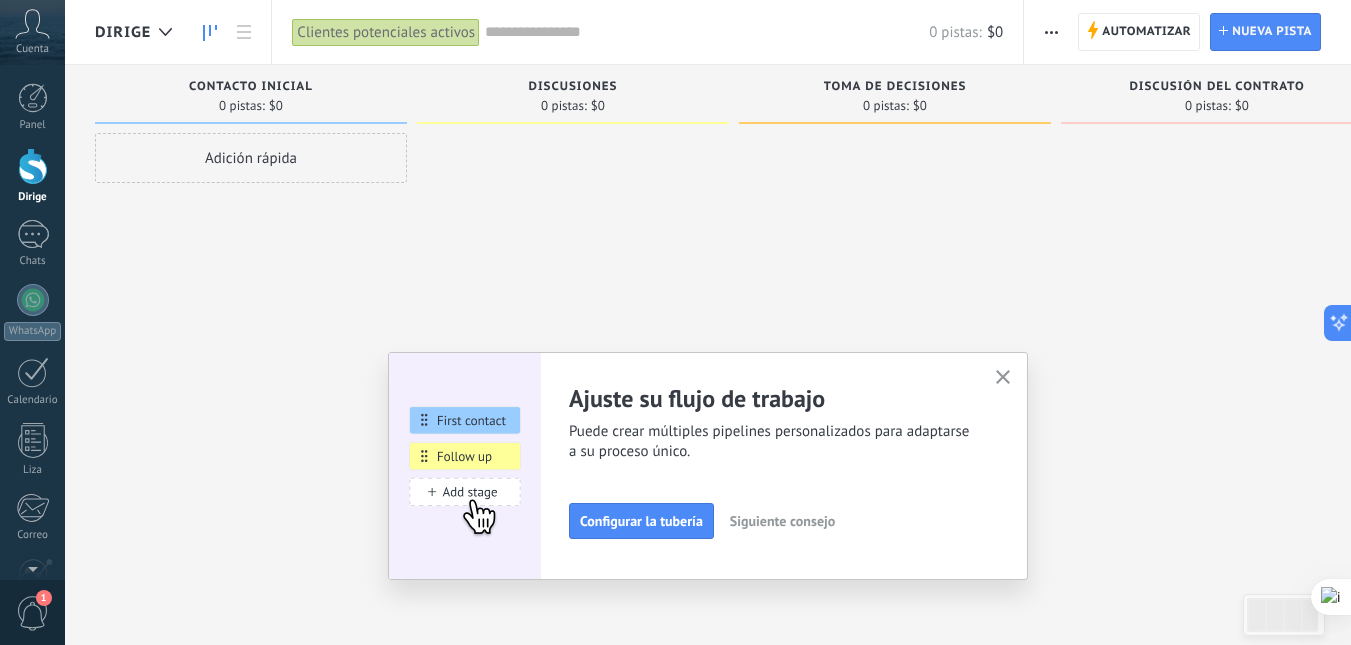 click on "Siguiente consejo" at bounding box center [782, 521] 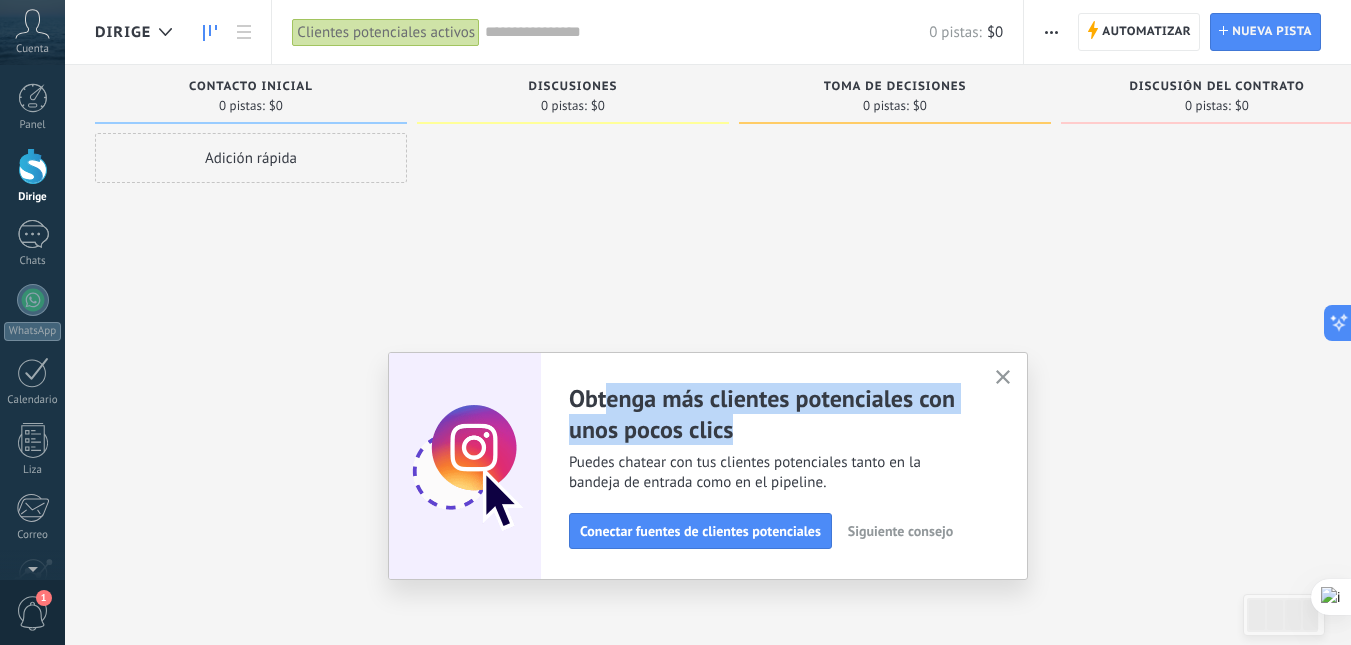 drag, startPoint x: 673, startPoint y: 396, endPoint x: 893, endPoint y: 426, distance: 222.03603 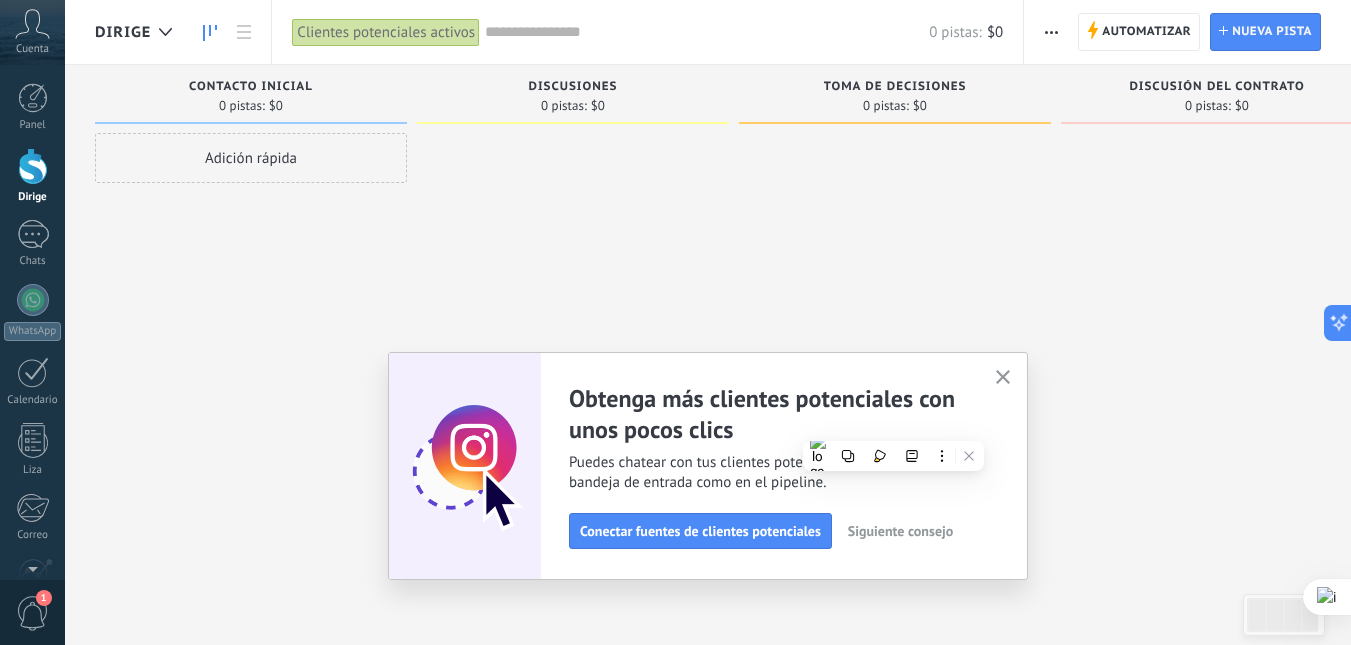click on "Puedes chatear con tus clientes potenciales tanto en la bandeja de entrada como en el pipeline." at bounding box center (745, 472) 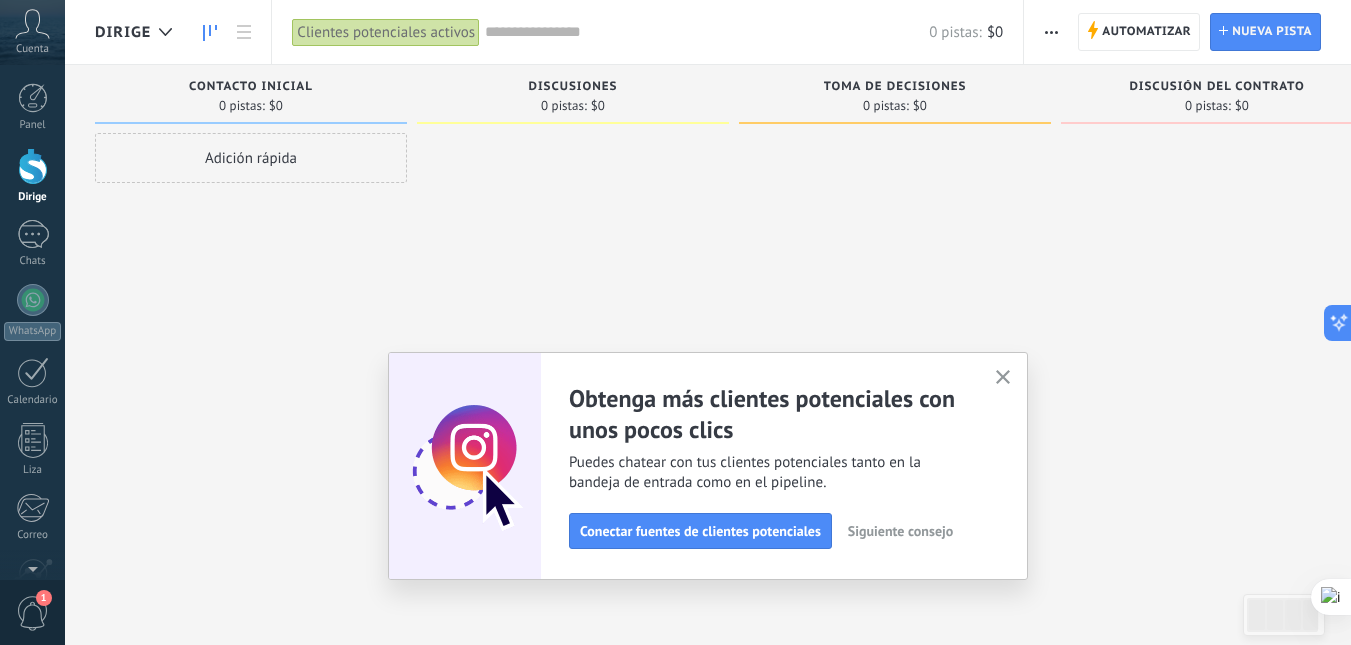 click on "Siguiente consejo" at bounding box center [900, 531] 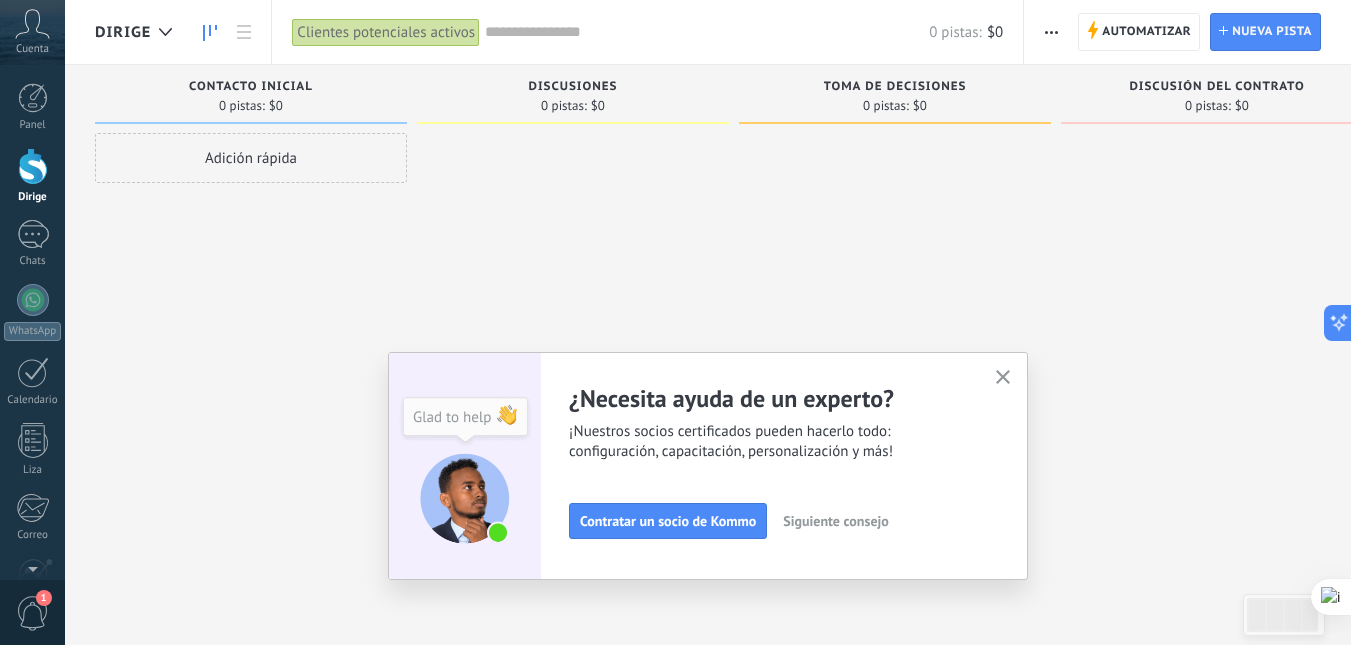 click on "Siguiente consejo" at bounding box center [835, 521] 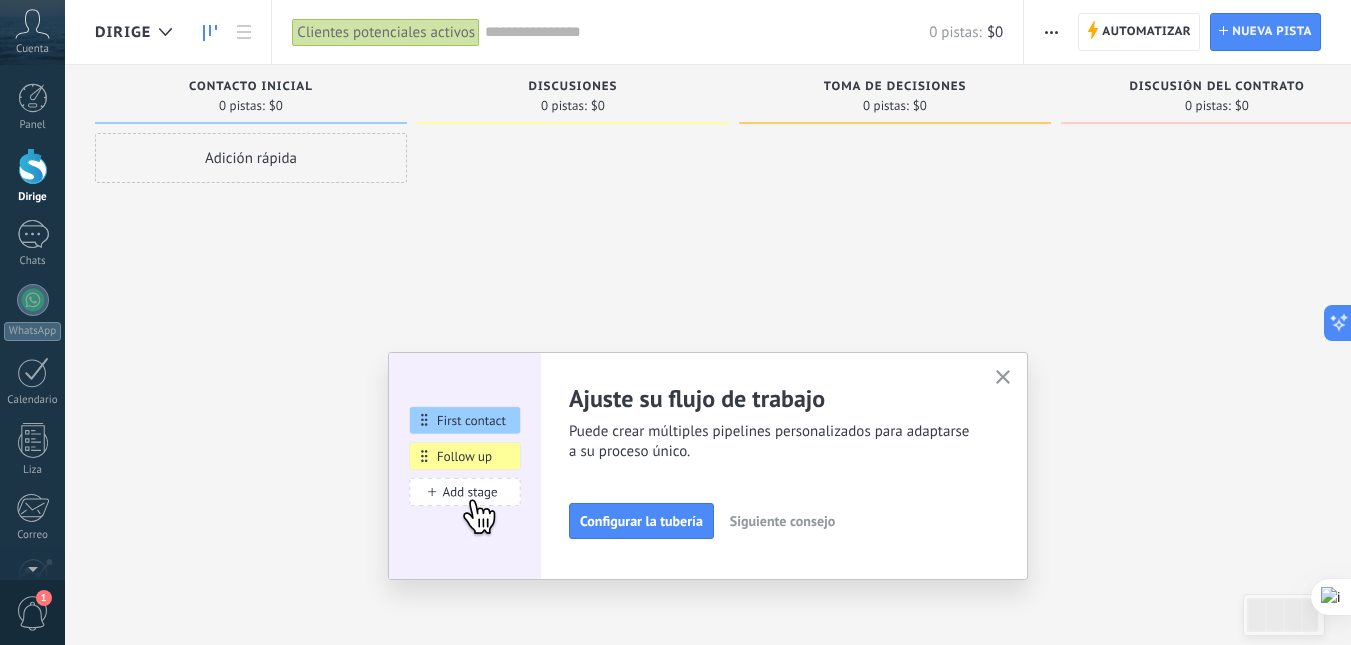 click on "Siguiente consejo" at bounding box center (782, 521) 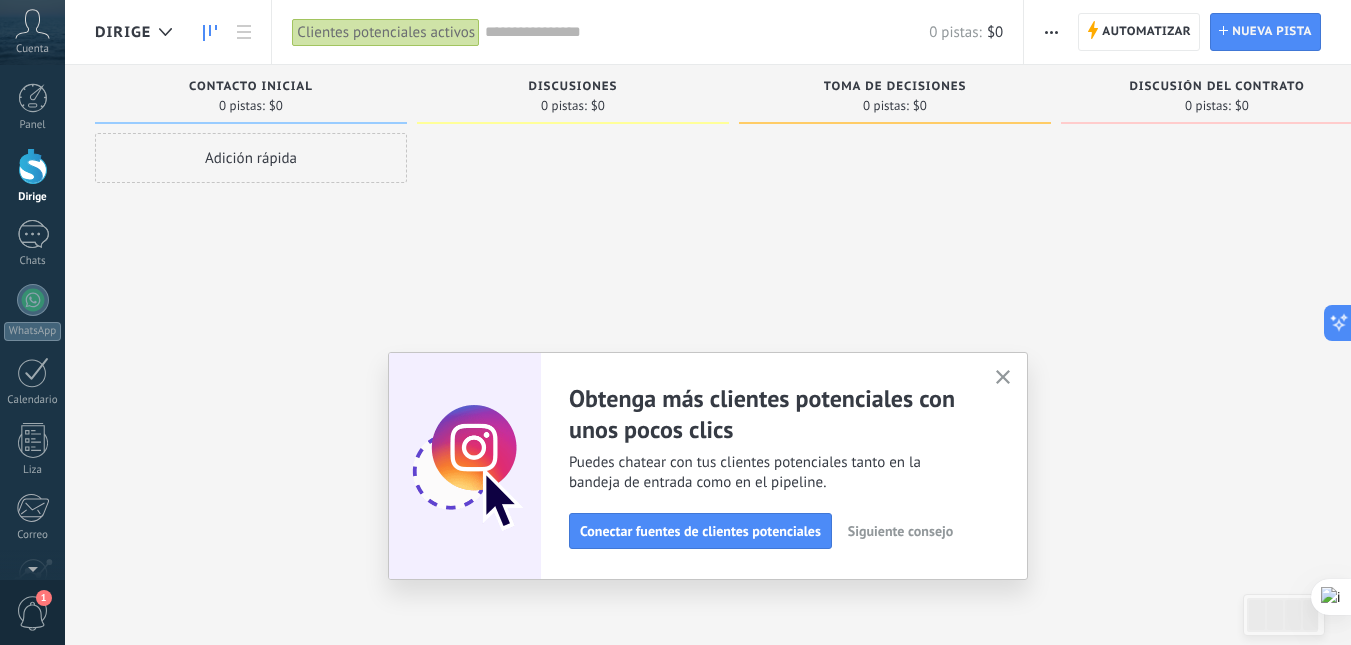 click on "Siguiente consejo" at bounding box center [900, 531] 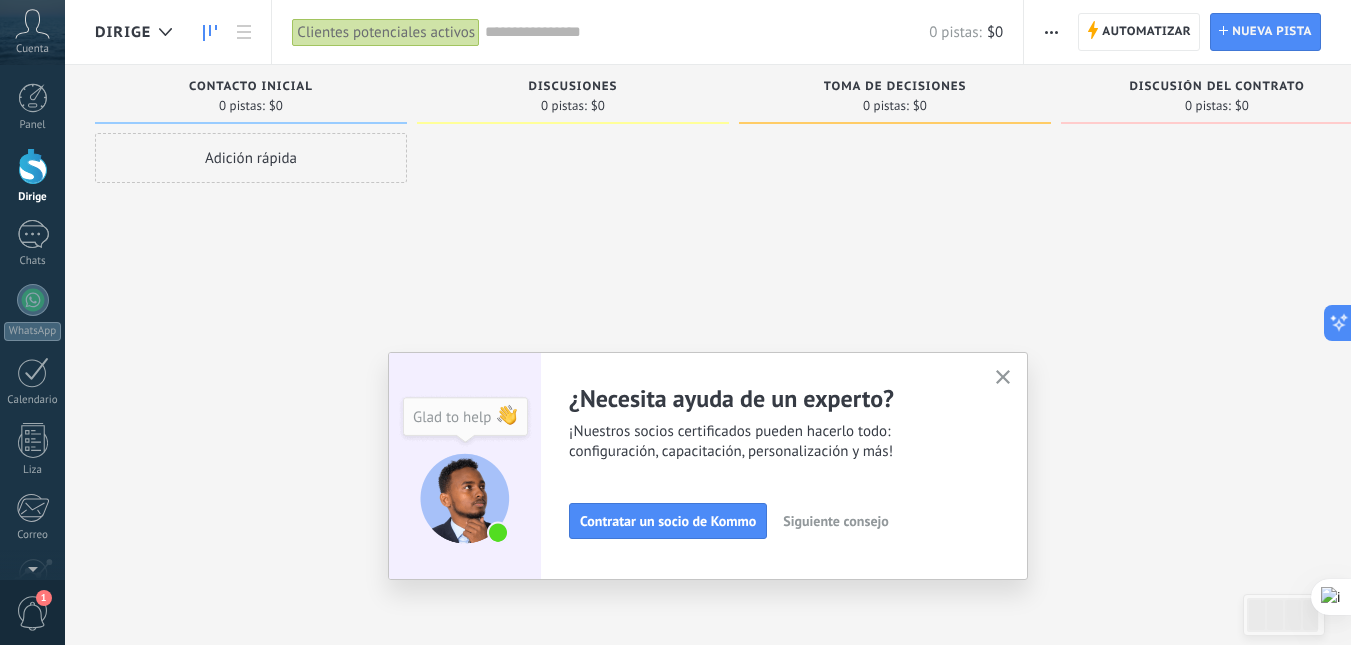 click on "Siguiente consejo" at bounding box center (835, 521) 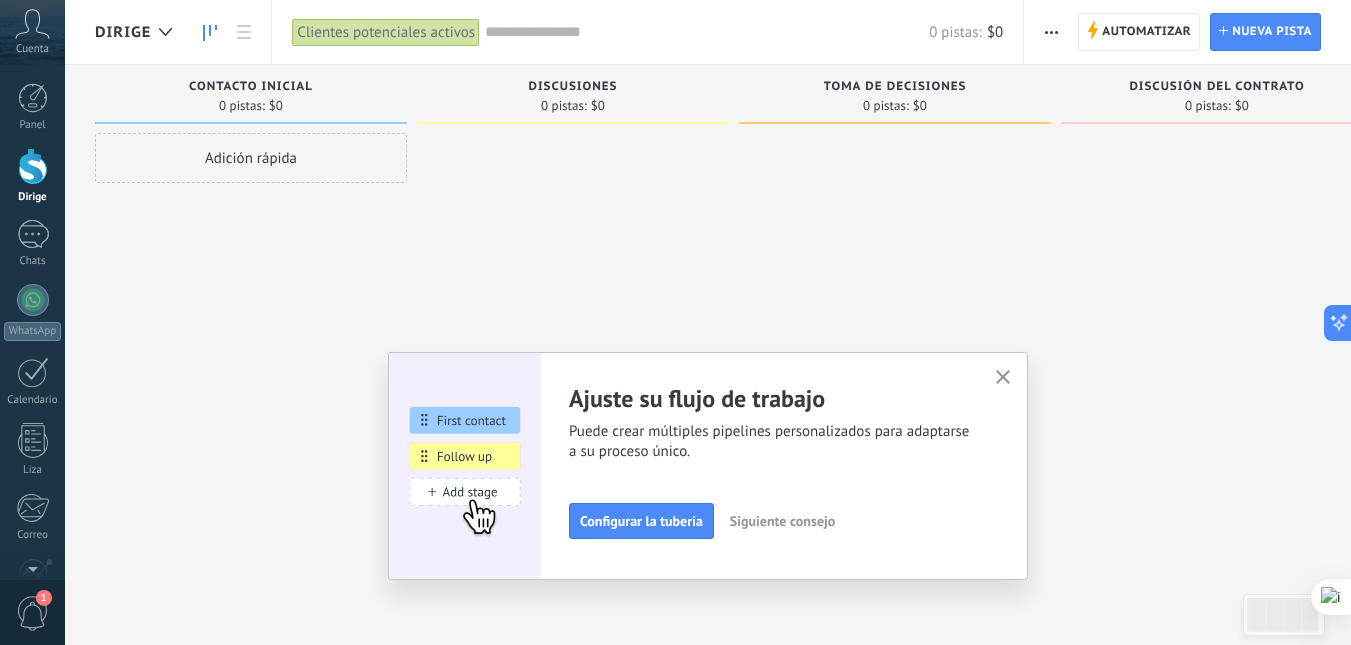 click on "Ajuste su flujo de trabajo Puede crear múltiples pipelines personalizados para adaptarse a su proceso único. Configurar la tubería Siguiente consejo Obtenga más clientes potenciales con unos pocos clics Puedes chatear con tus clientes potenciales tanto en la bandeja de entrada como en el pipeline. Conectar fuentes de clientes potenciales Siguiente consejo ¿Necesita ayuda de un experto? ¡Nuestros socios certificados pueden hacerlo todo: configuración, capacitación, personalización y más! Contratar un socio de Kommo Siguiente consejo" at bounding box center [708, 466] 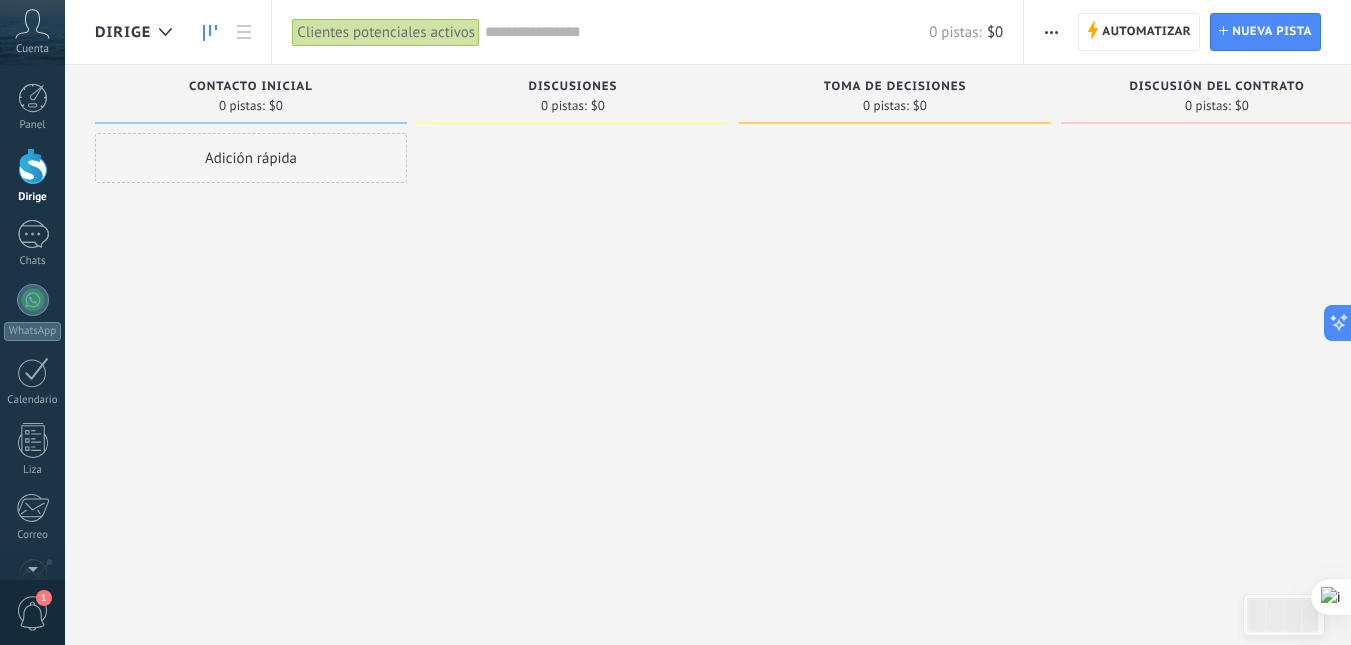 click on "Adición rápida" at bounding box center [251, 158] 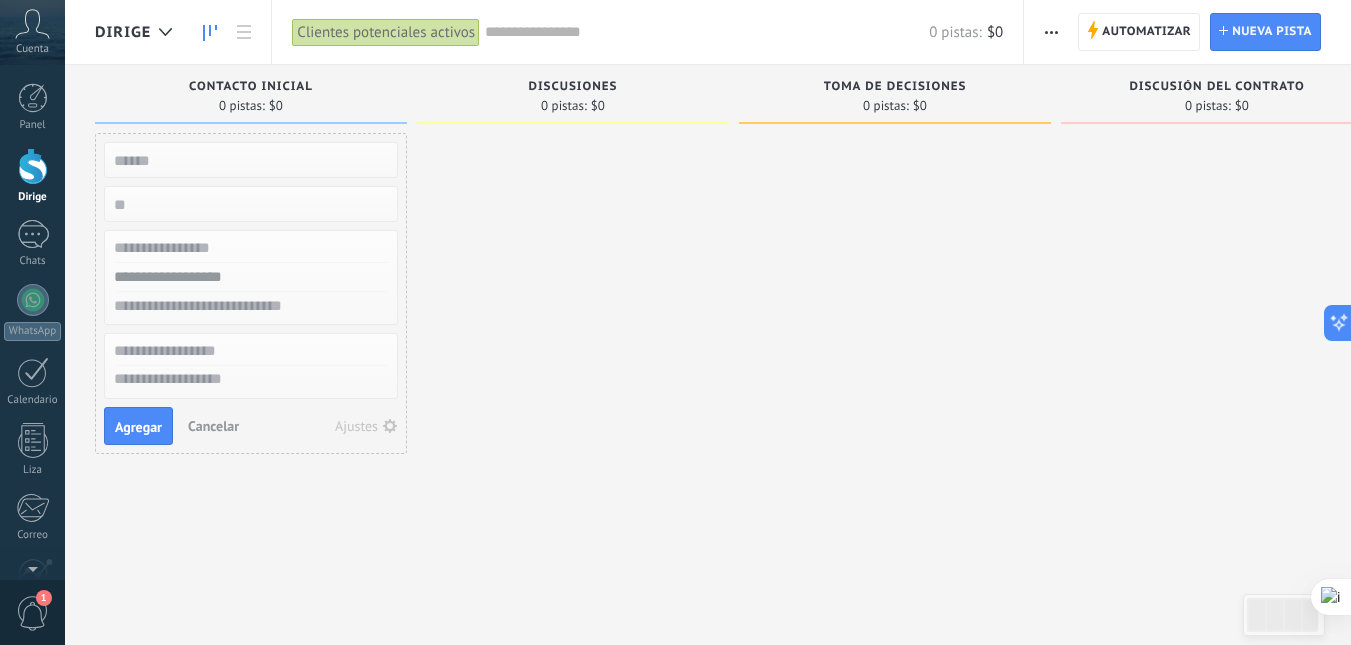 click at bounding box center [249, 248] 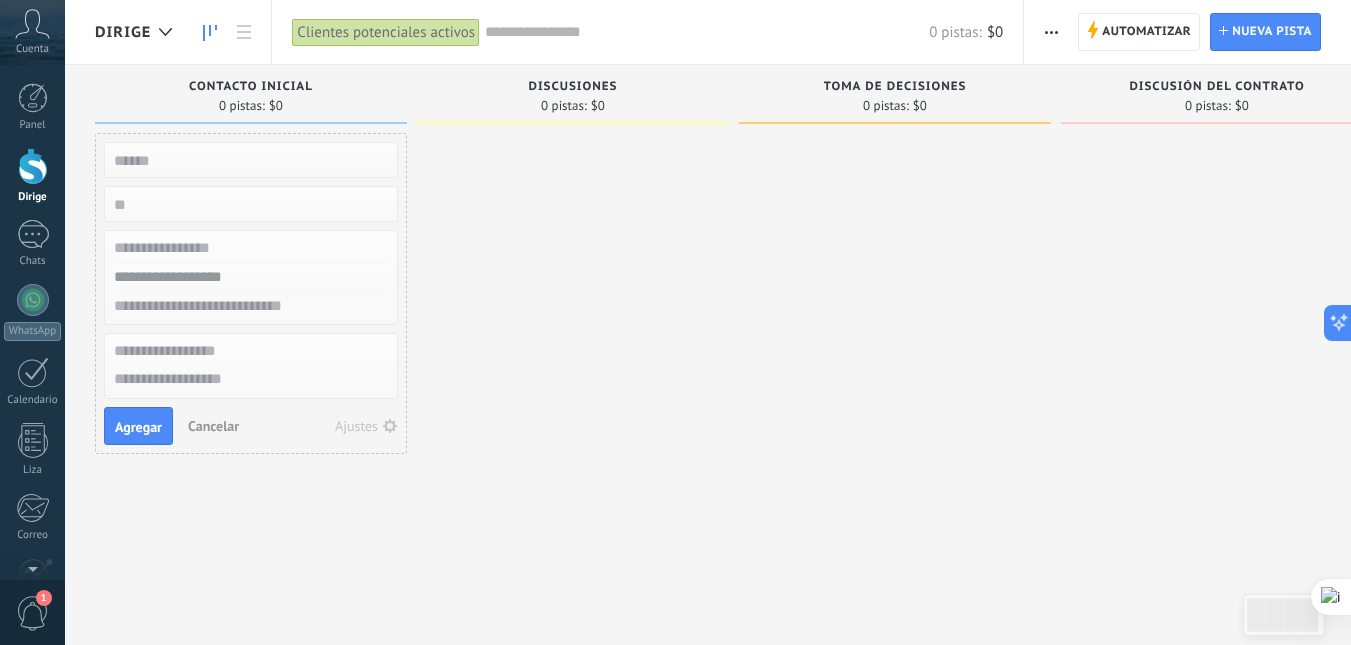 click at bounding box center [573, 325] 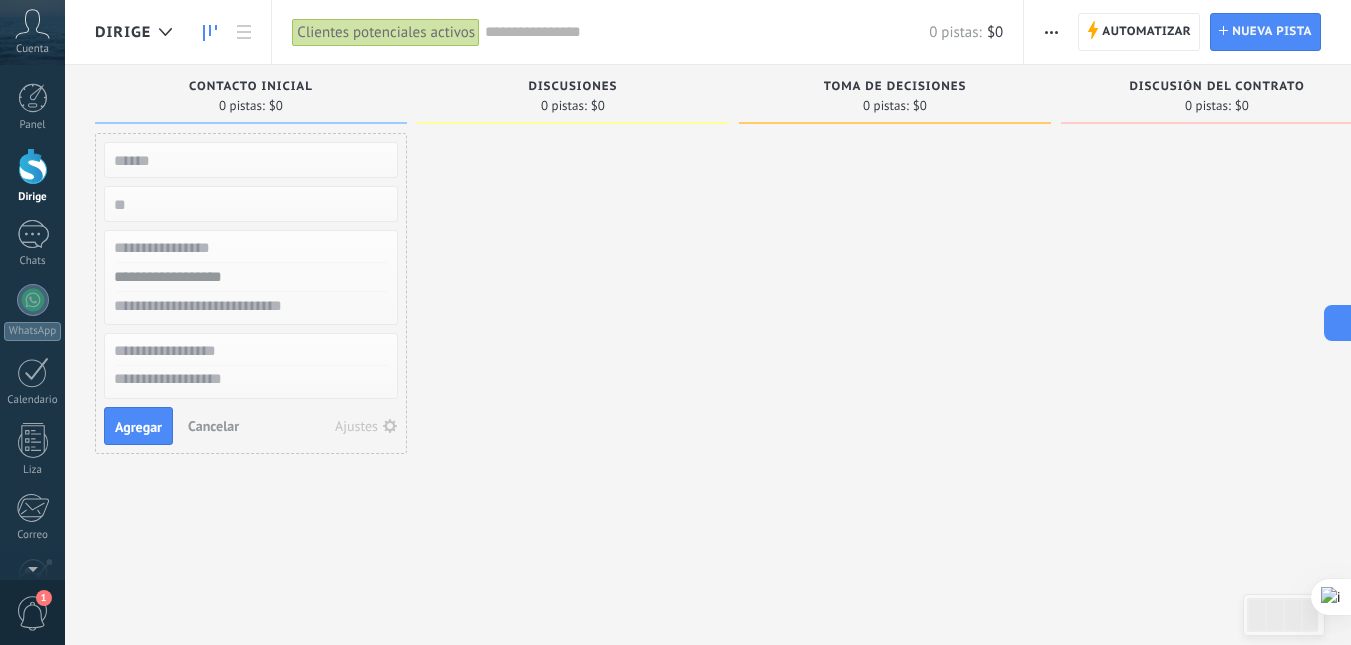 click on "Cancelar" at bounding box center (213, 426) 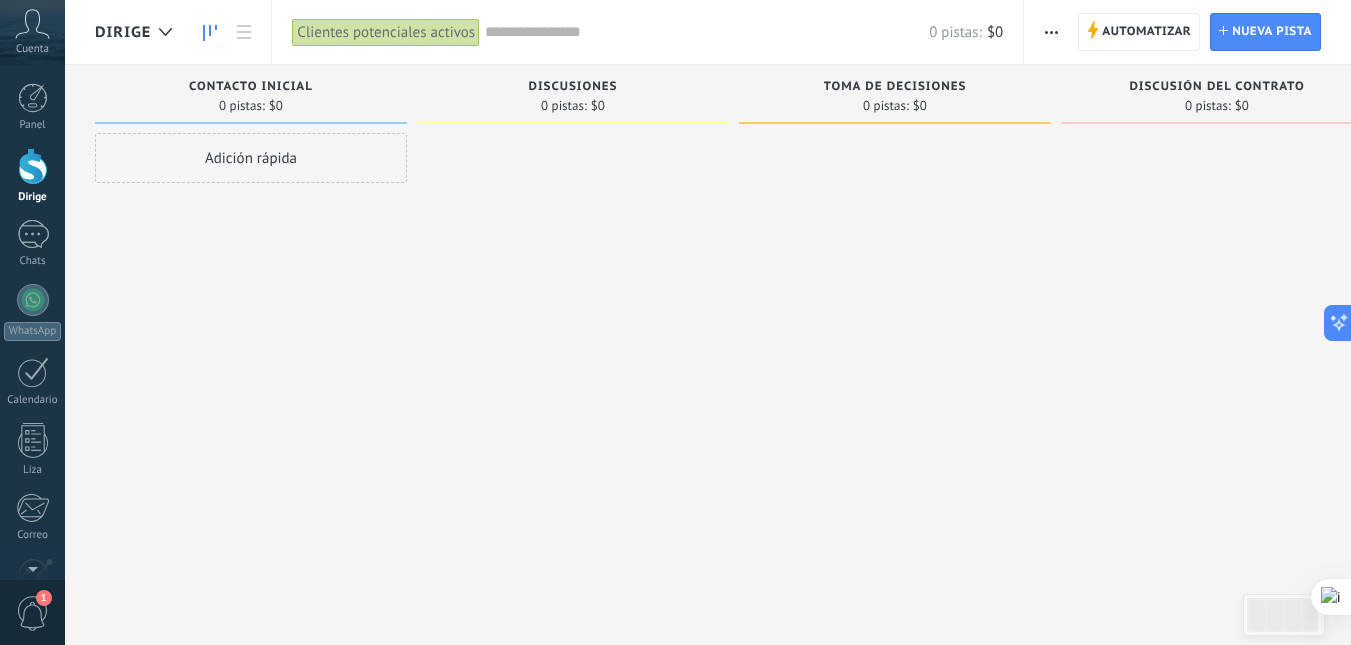 click on "Discusiones" at bounding box center (573, 88) 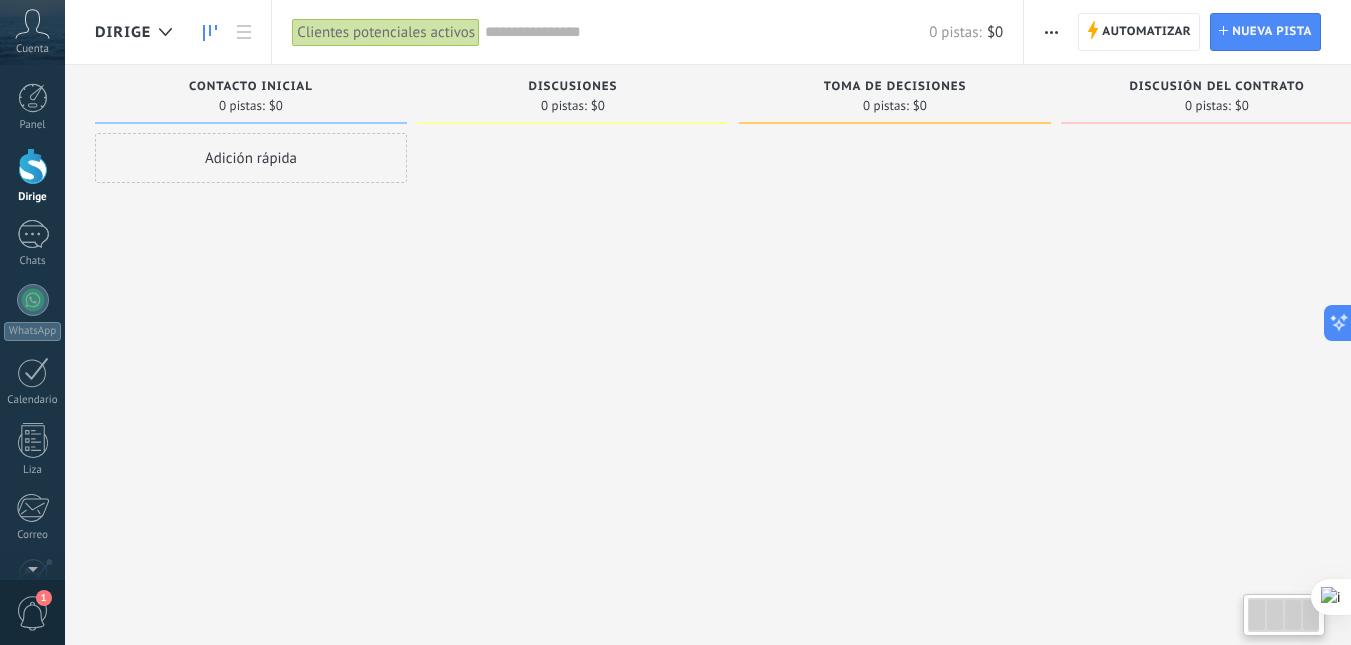 scroll, scrollTop: 0, scrollLeft: 52, axis: horizontal 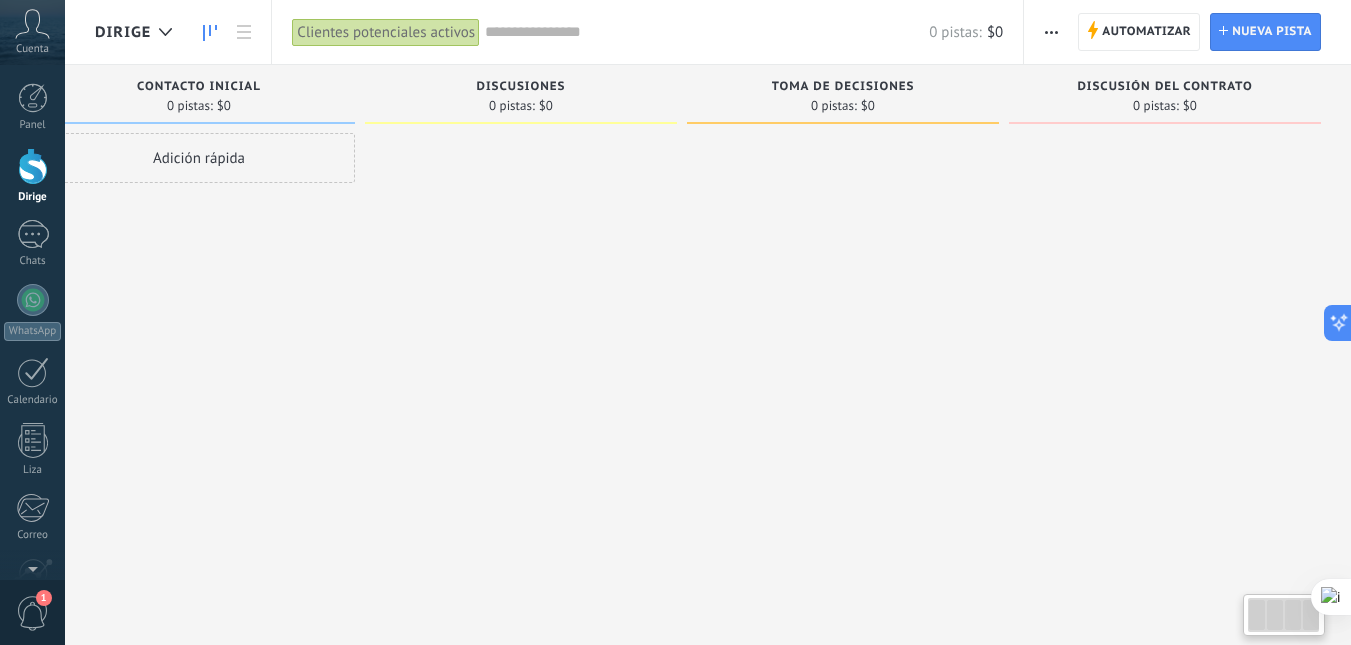 drag, startPoint x: 1165, startPoint y: 101, endPoint x: 1110, endPoint y: 107, distance: 55.326305 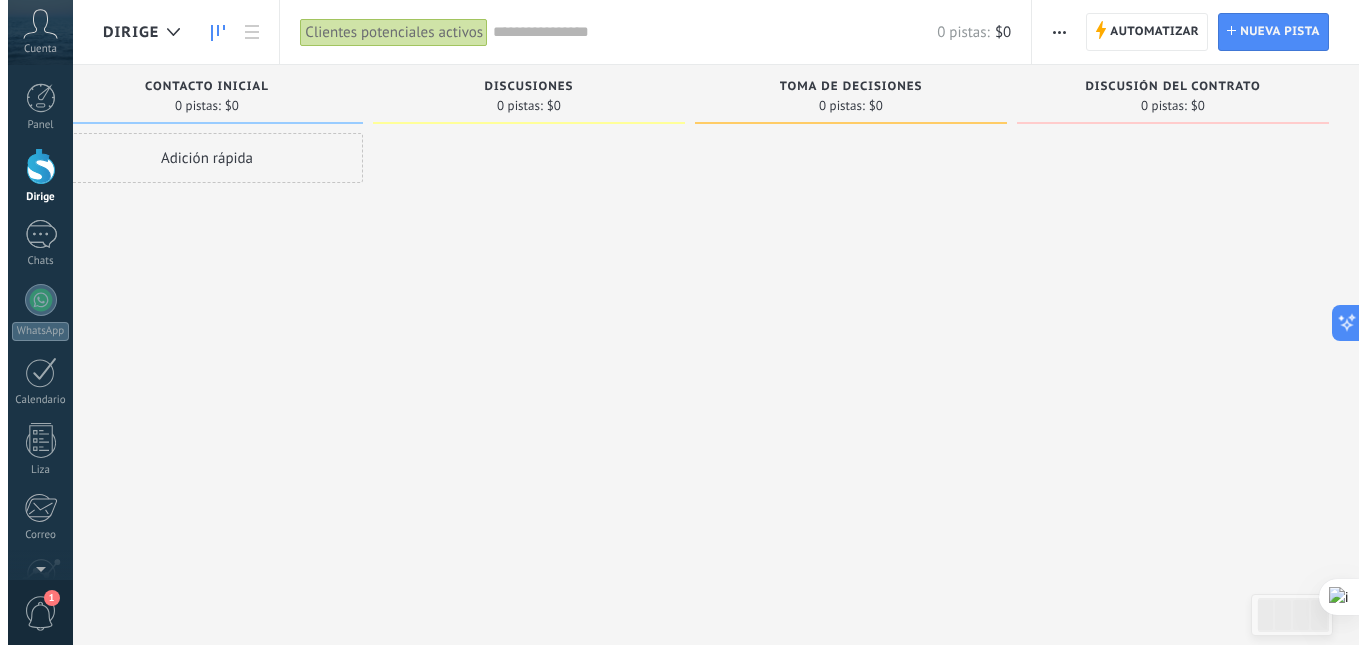 scroll, scrollTop: 0, scrollLeft: 0, axis: both 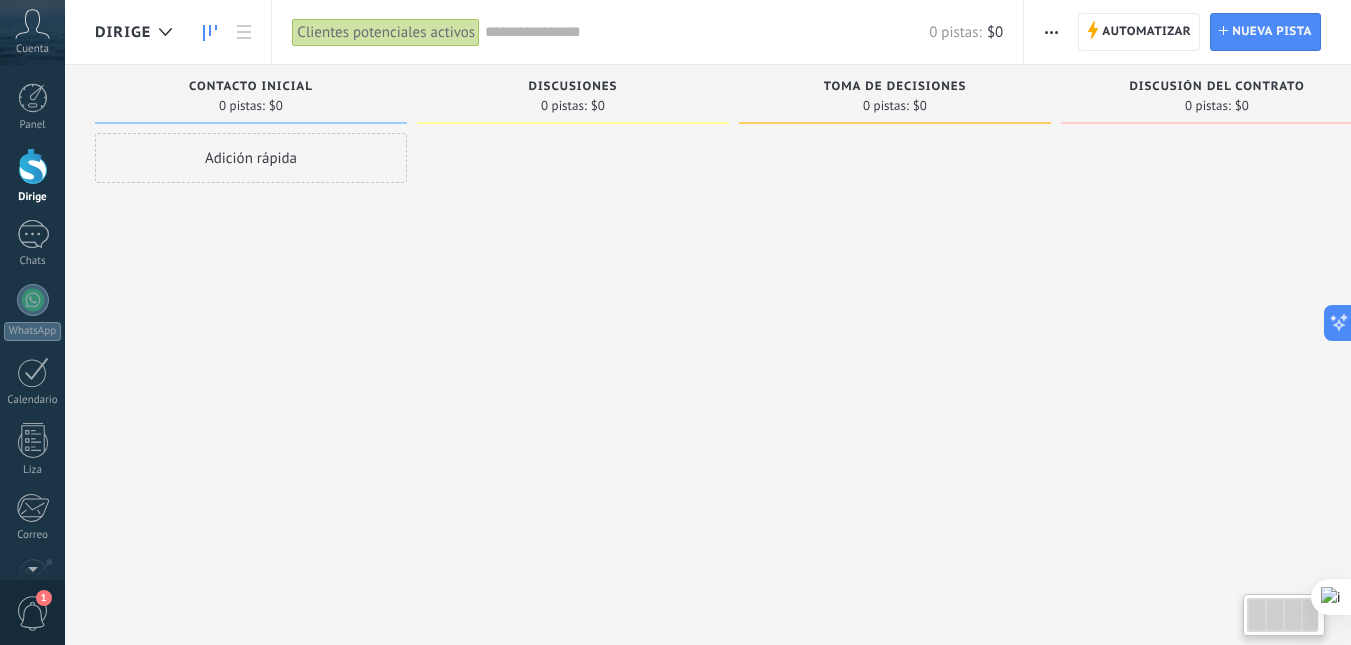 drag, startPoint x: 1121, startPoint y: 106, endPoint x: 1349, endPoint y: 58, distance: 232.99785 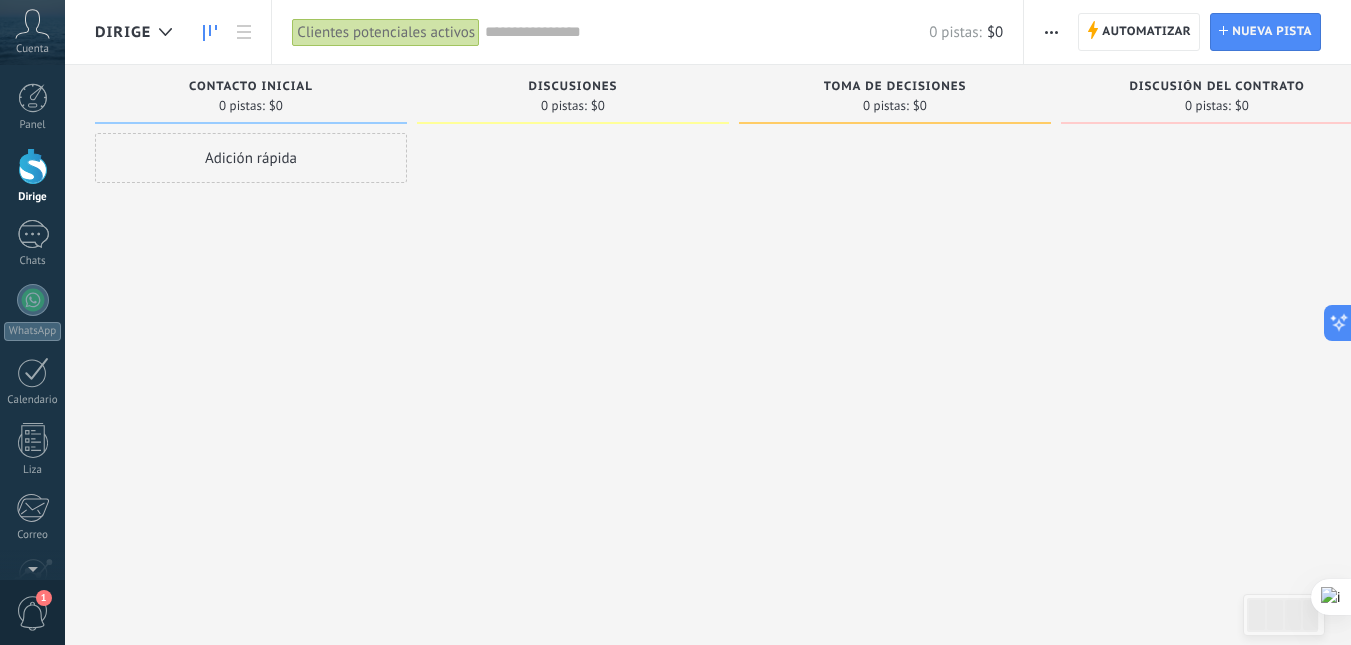 click on "Automatizar Nueva transmisión Editar canalización Editar el diseño de la tarjeta Importar Exportar Encontrar duplicados Seleccione varios Clasificar Por último mensaje Por el último evento Por fecha de creación Por nombre Por venta Actualización automática Automatizar Automatizar Dirigir Nueva pista" at bounding box center [1187, 32] 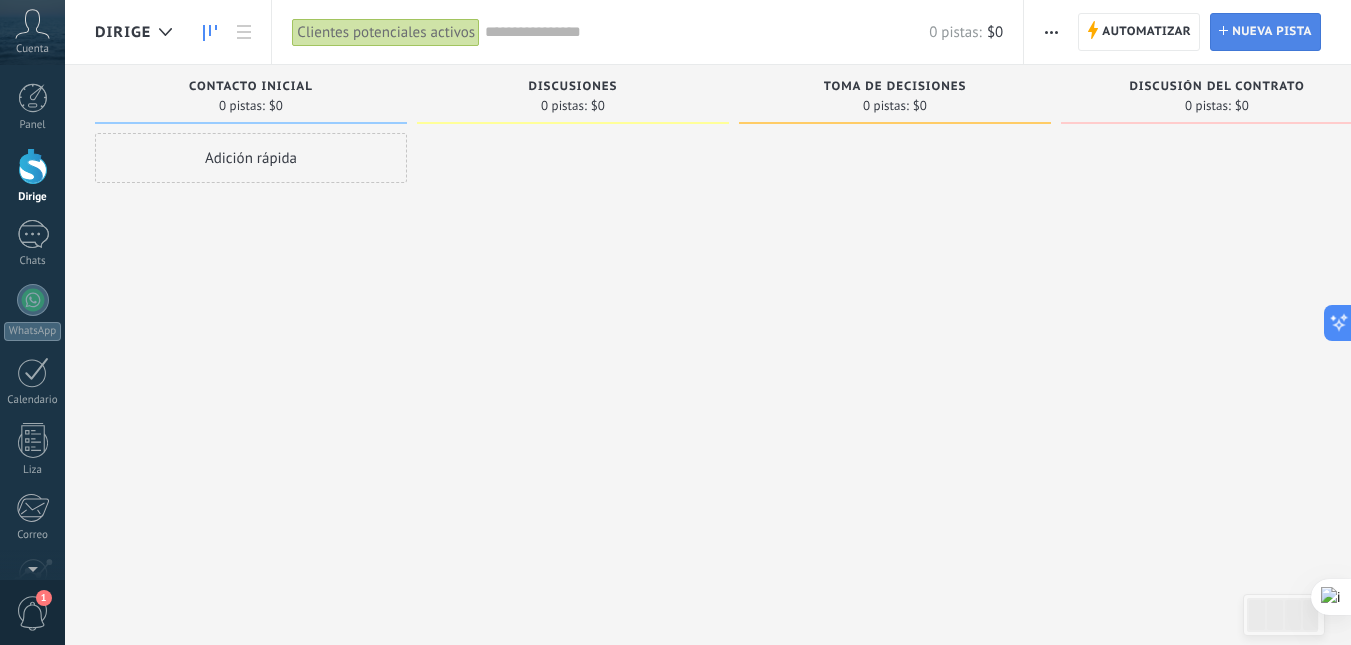 click on "Nueva pista" at bounding box center (1272, 31) 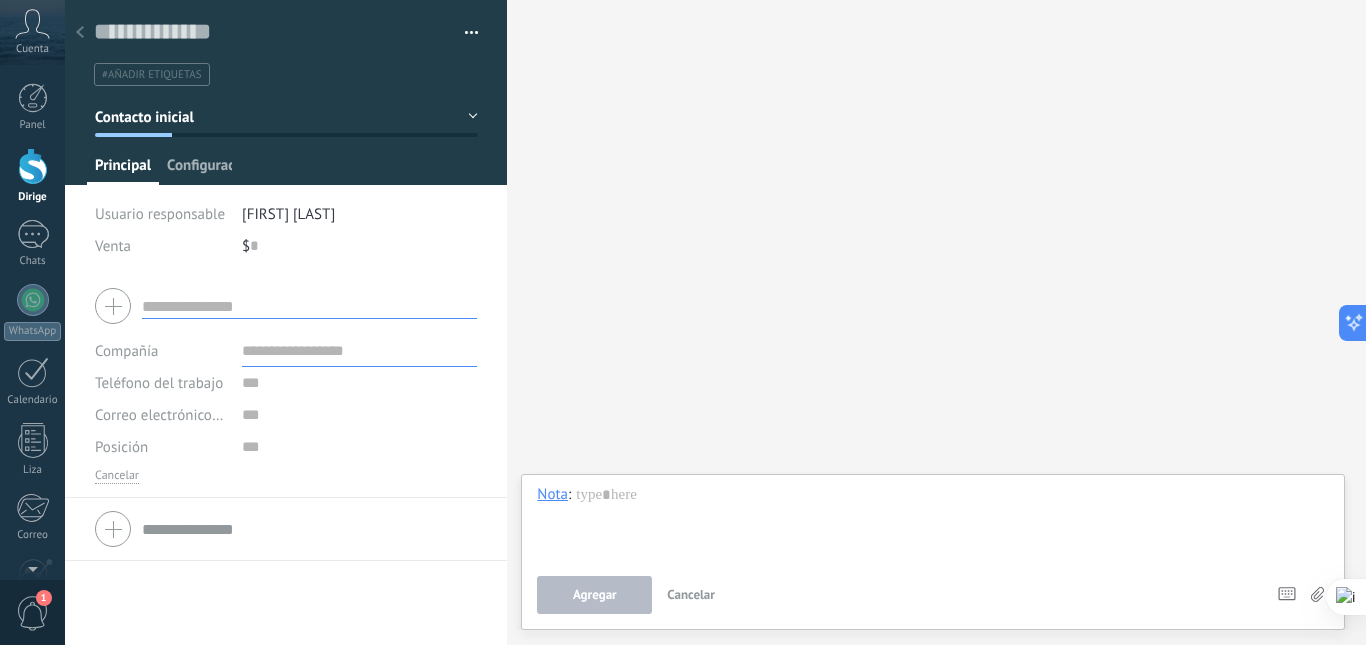 click on "Configuración" at bounding box center [211, 165] 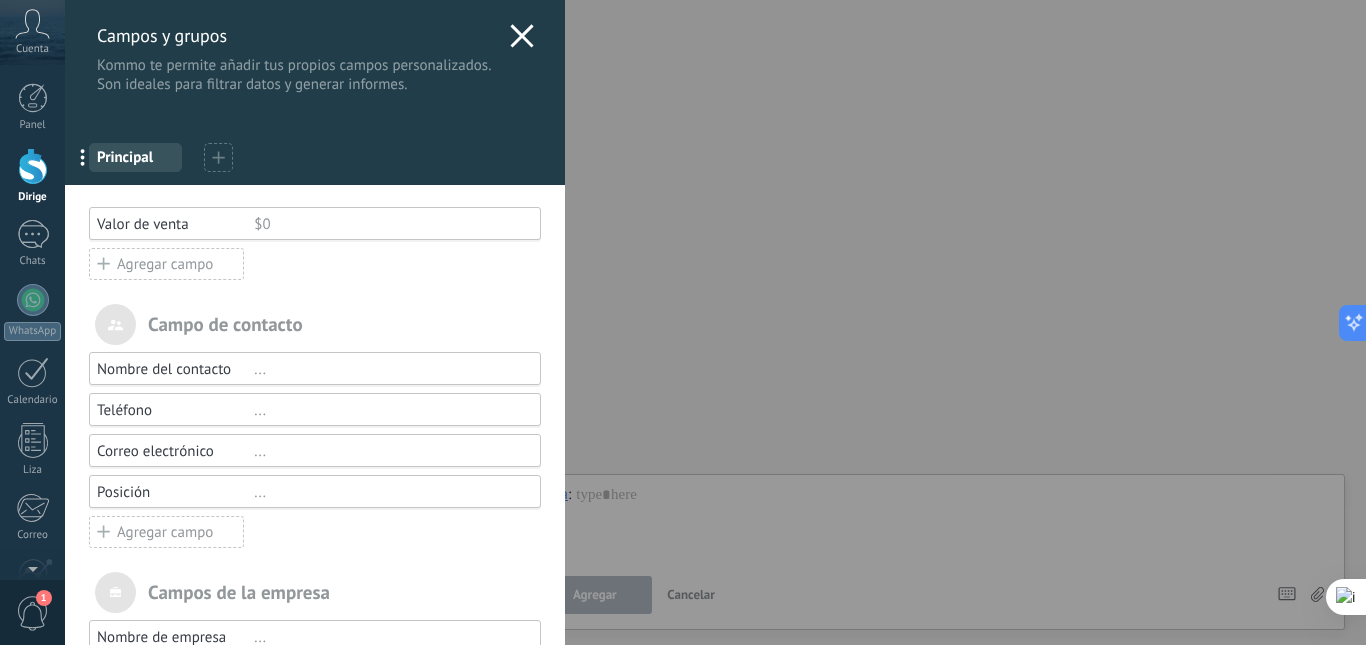 click 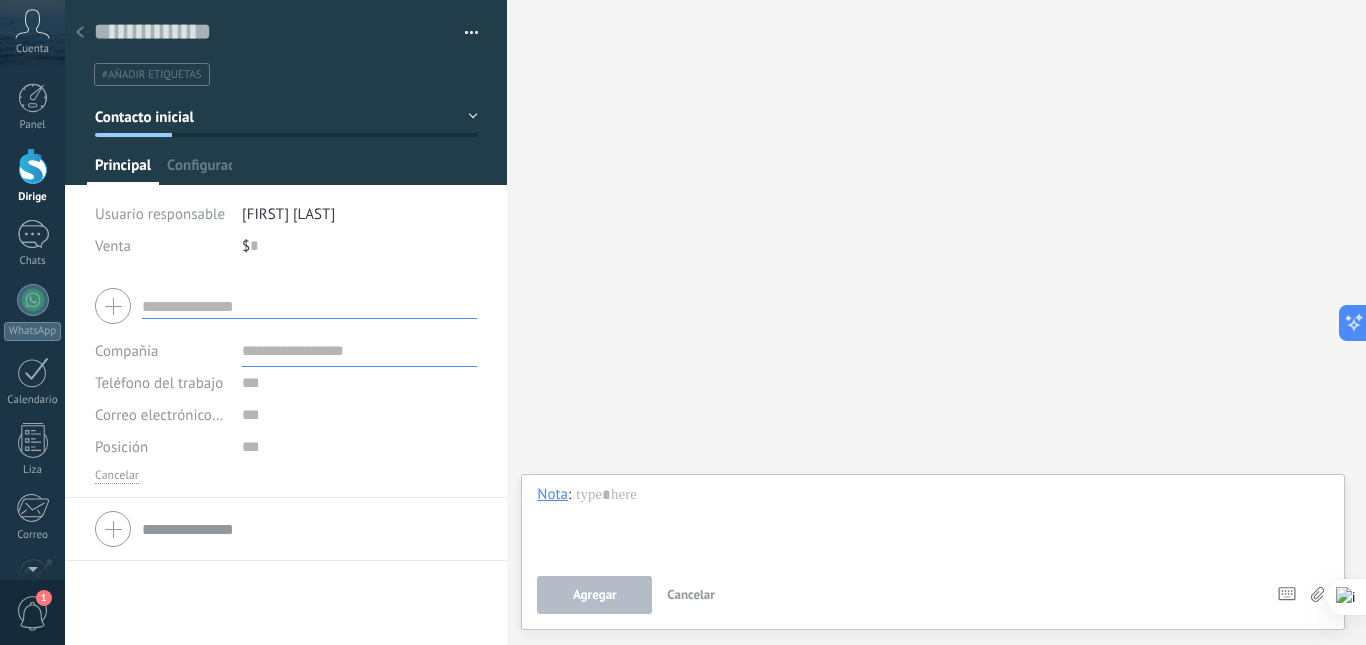 click at bounding box center (80, 33) 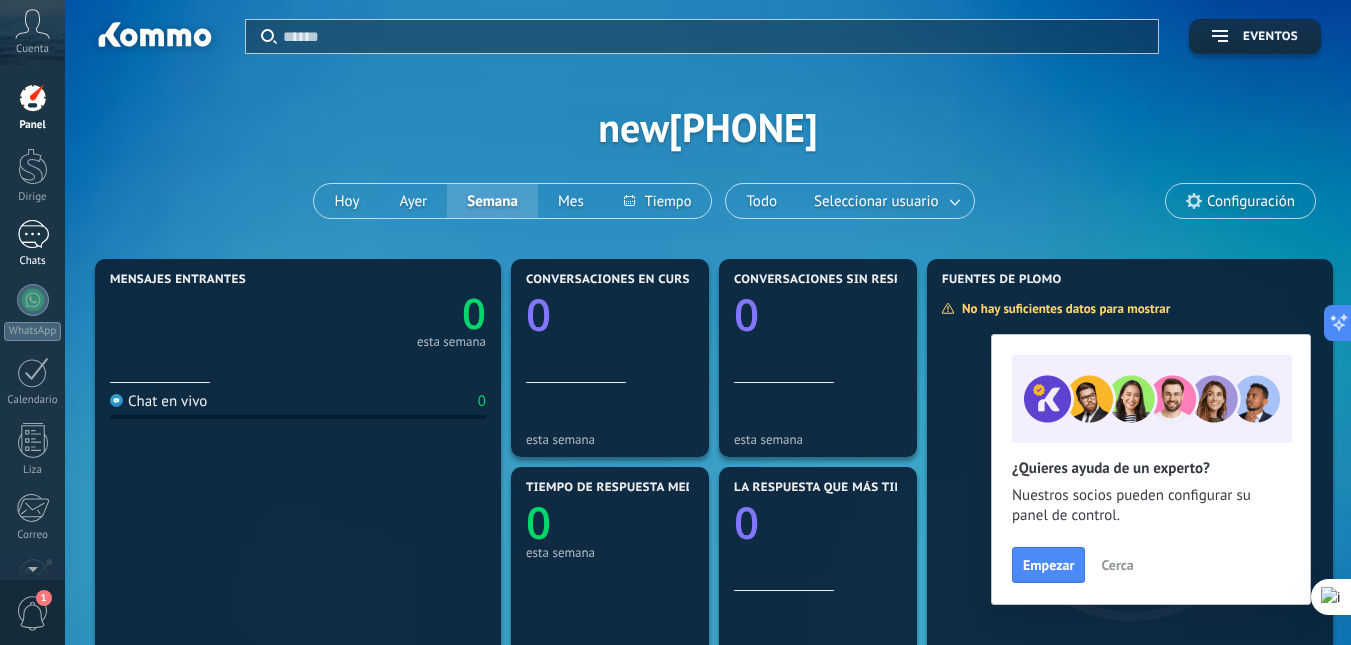 click at bounding box center [33, 234] 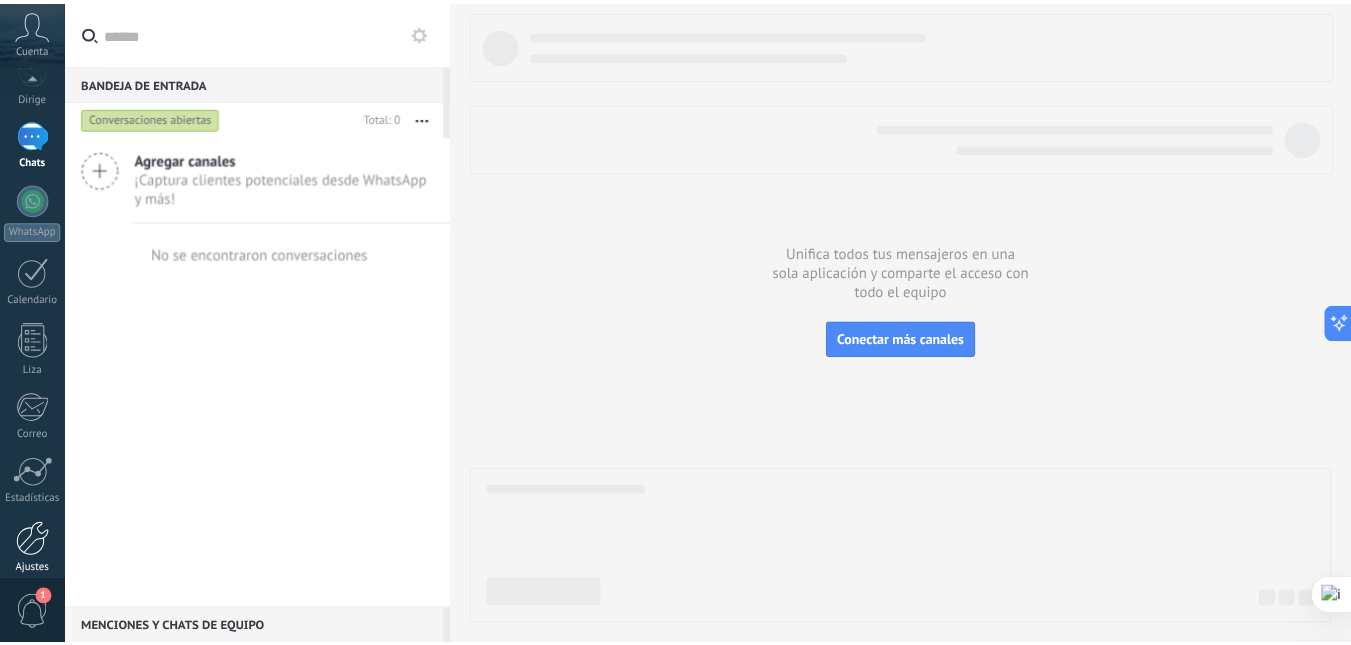 scroll, scrollTop: 200, scrollLeft: 0, axis: vertical 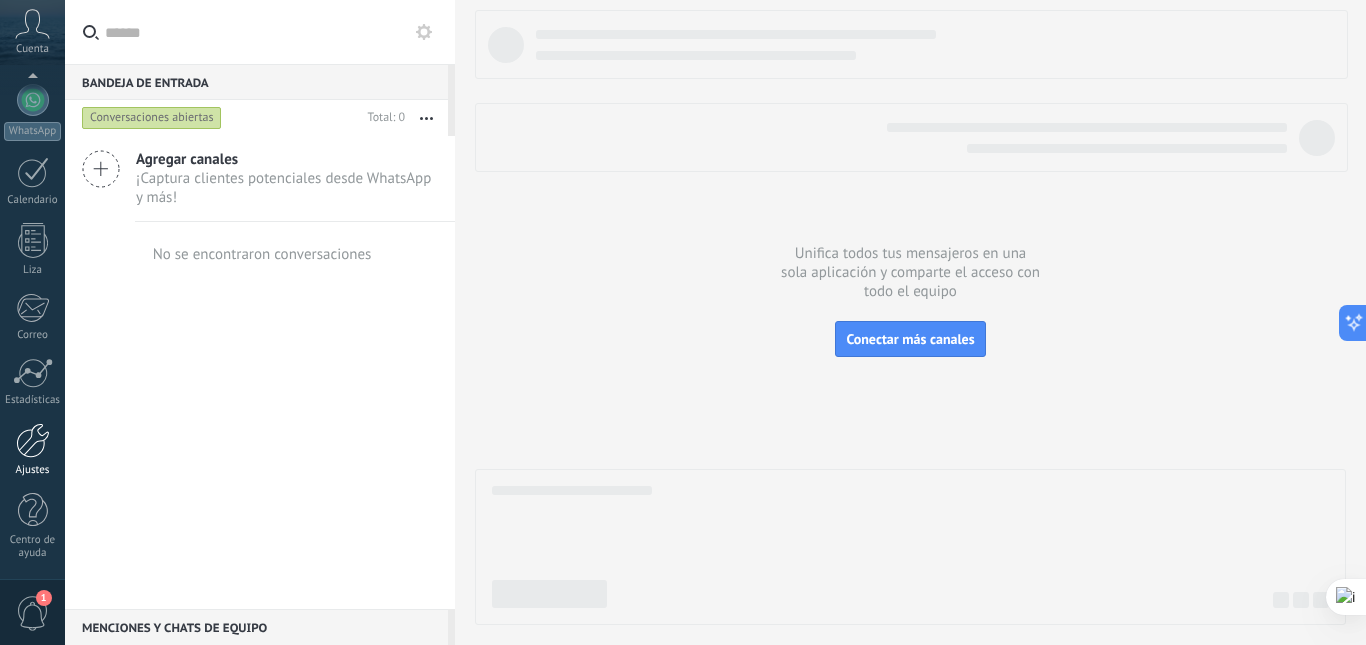 click at bounding box center [33, 440] 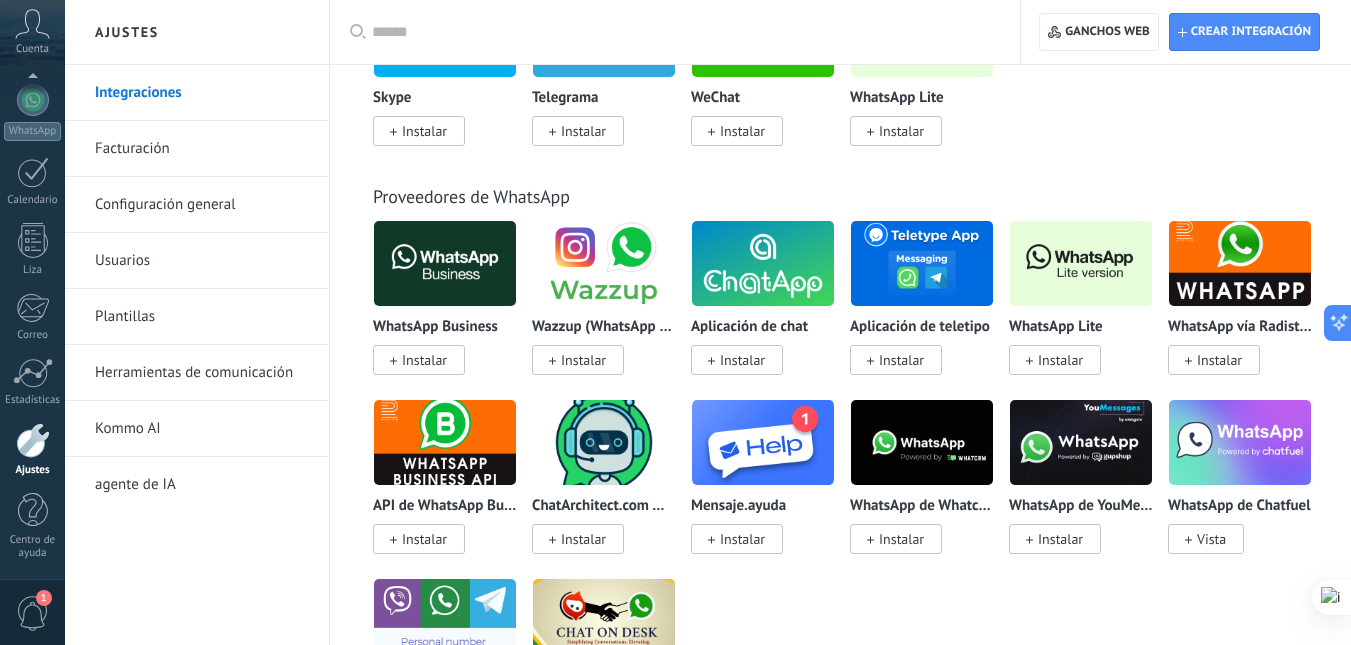 scroll, scrollTop: 0, scrollLeft: 0, axis: both 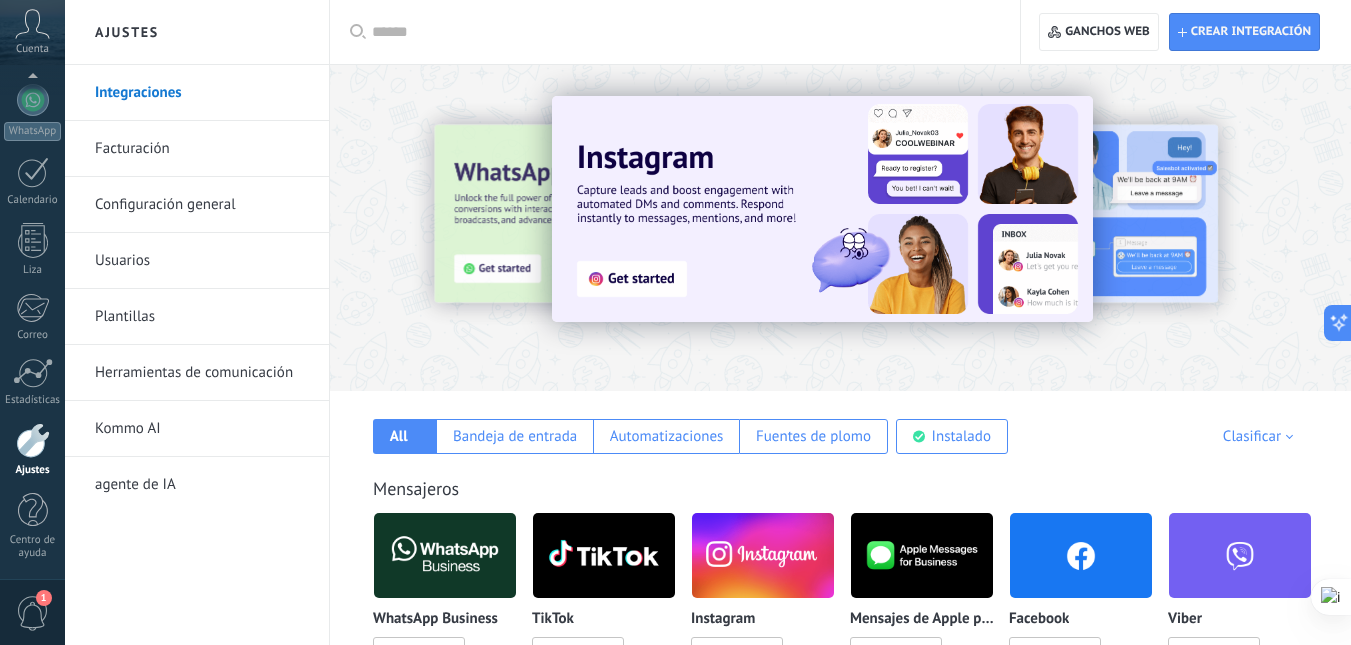click on "Configuración general" at bounding box center [165, 204] 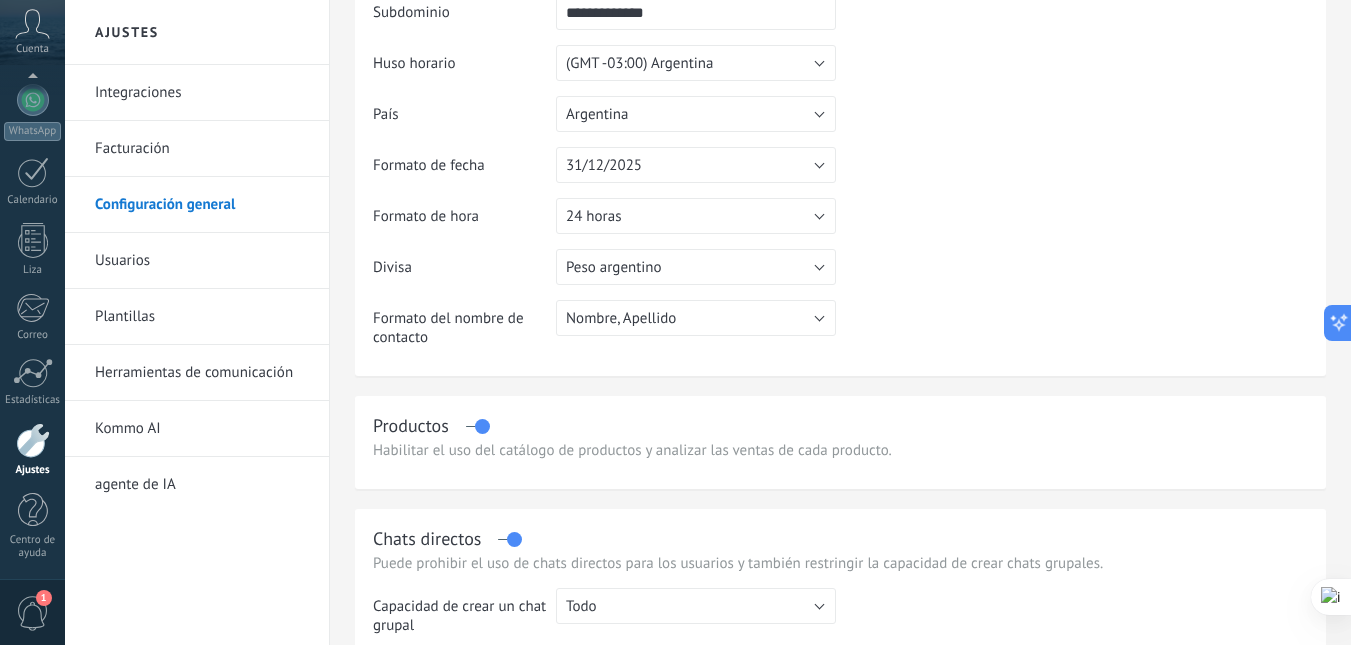 scroll, scrollTop: 0, scrollLeft: 0, axis: both 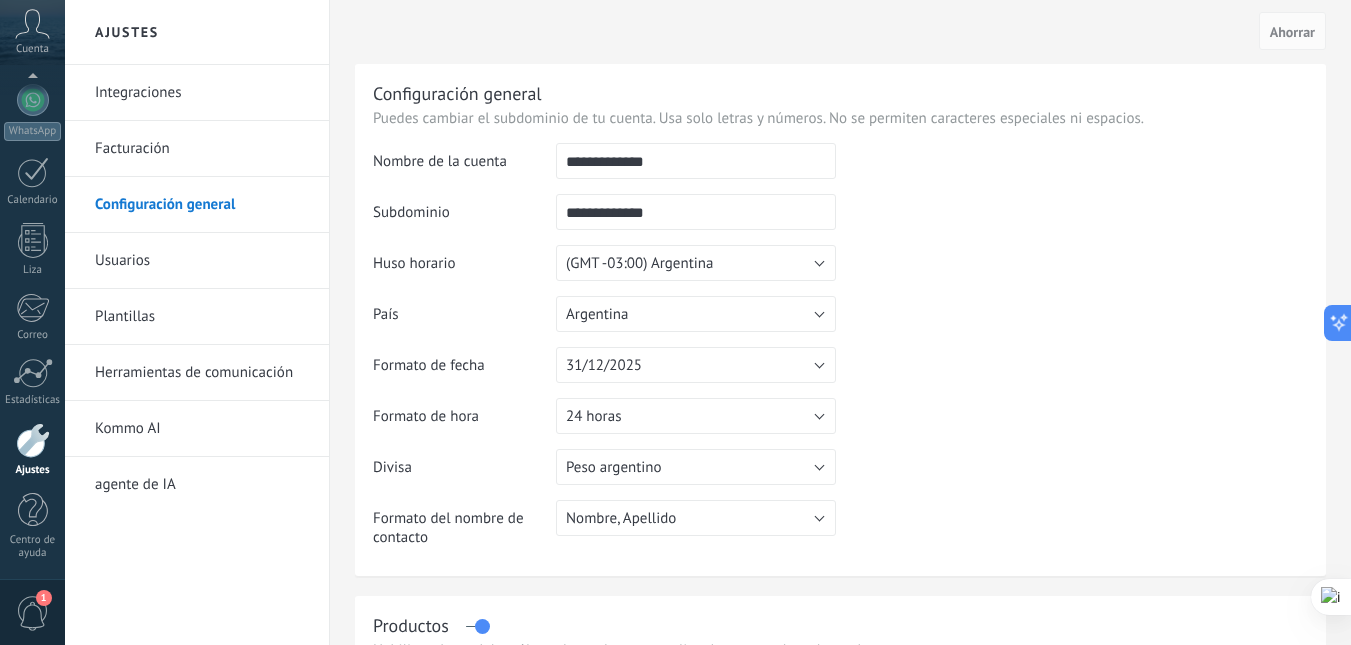 drag, startPoint x: 712, startPoint y: 156, endPoint x: 398, endPoint y: 159, distance: 314.01434 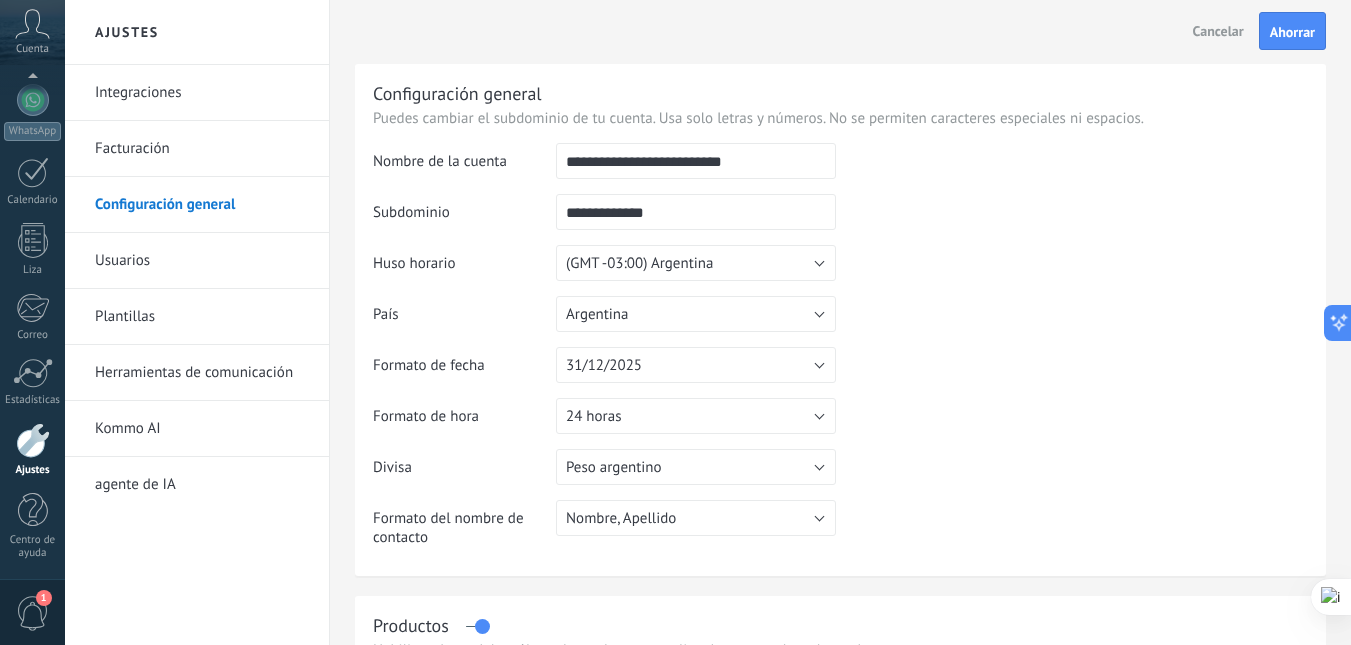 type on "**********" 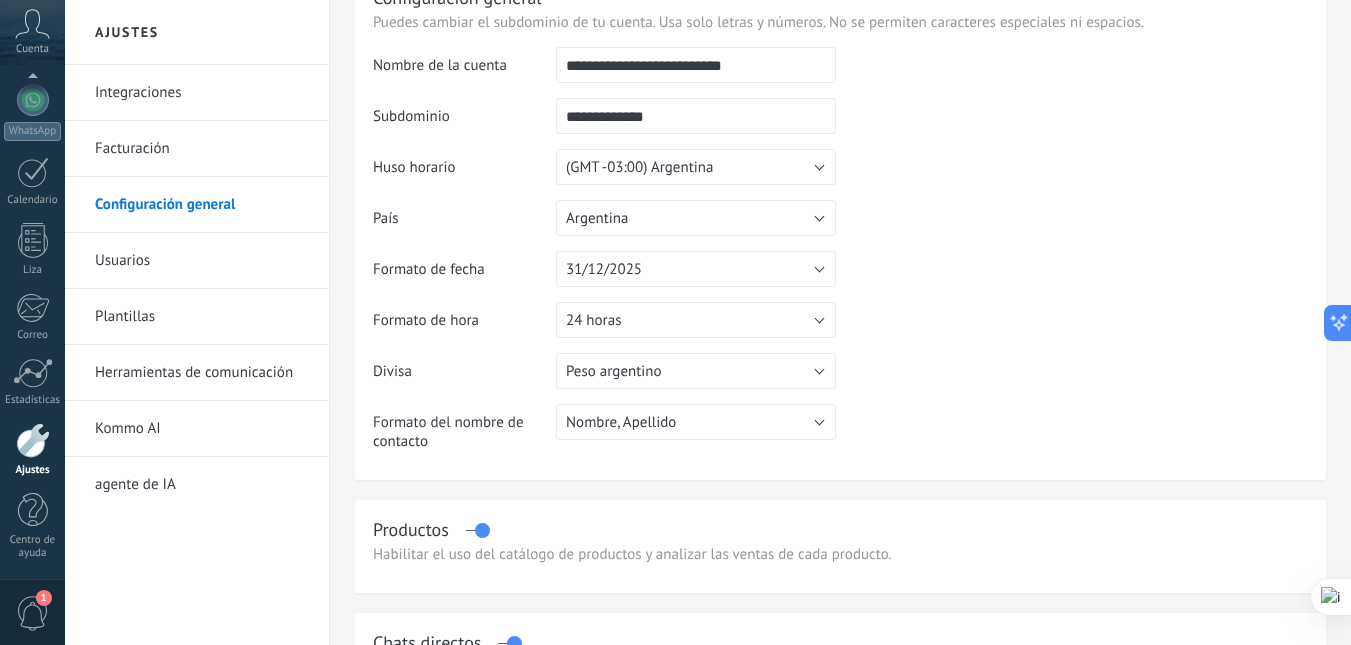 scroll, scrollTop: 0, scrollLeft: 0, axis: both 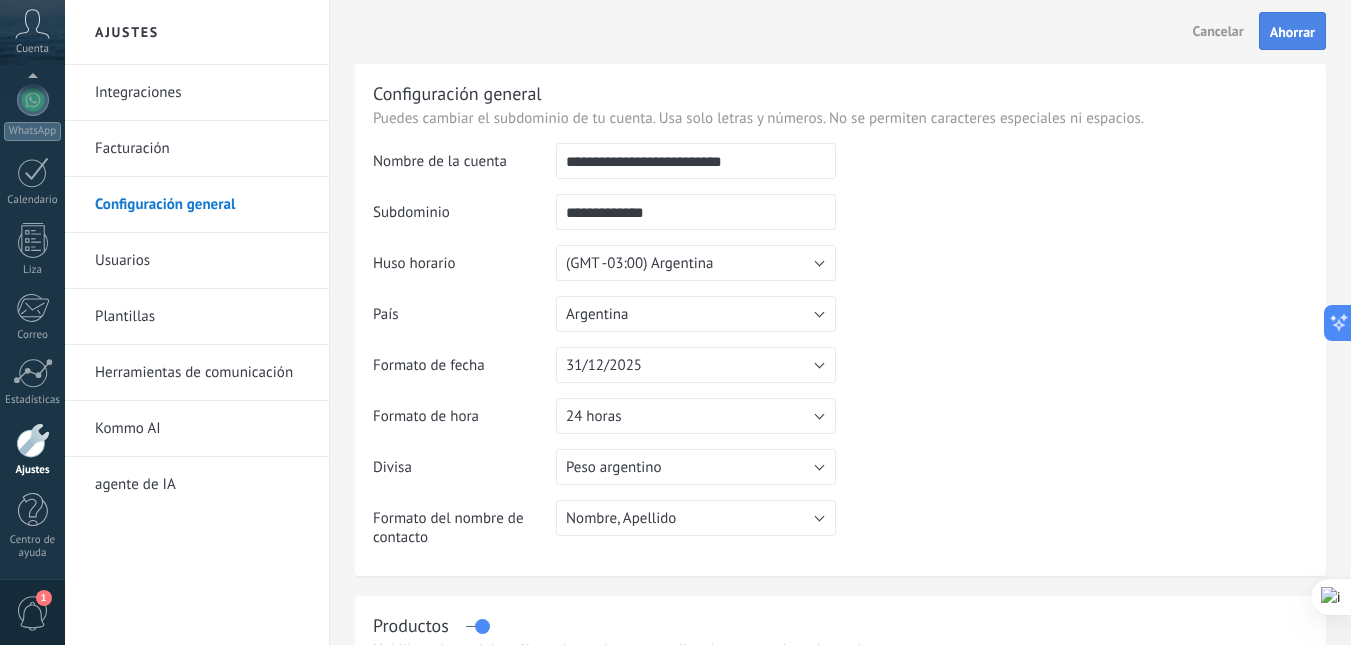 click on "Ahorrar" at bounding box center [1292, 32] 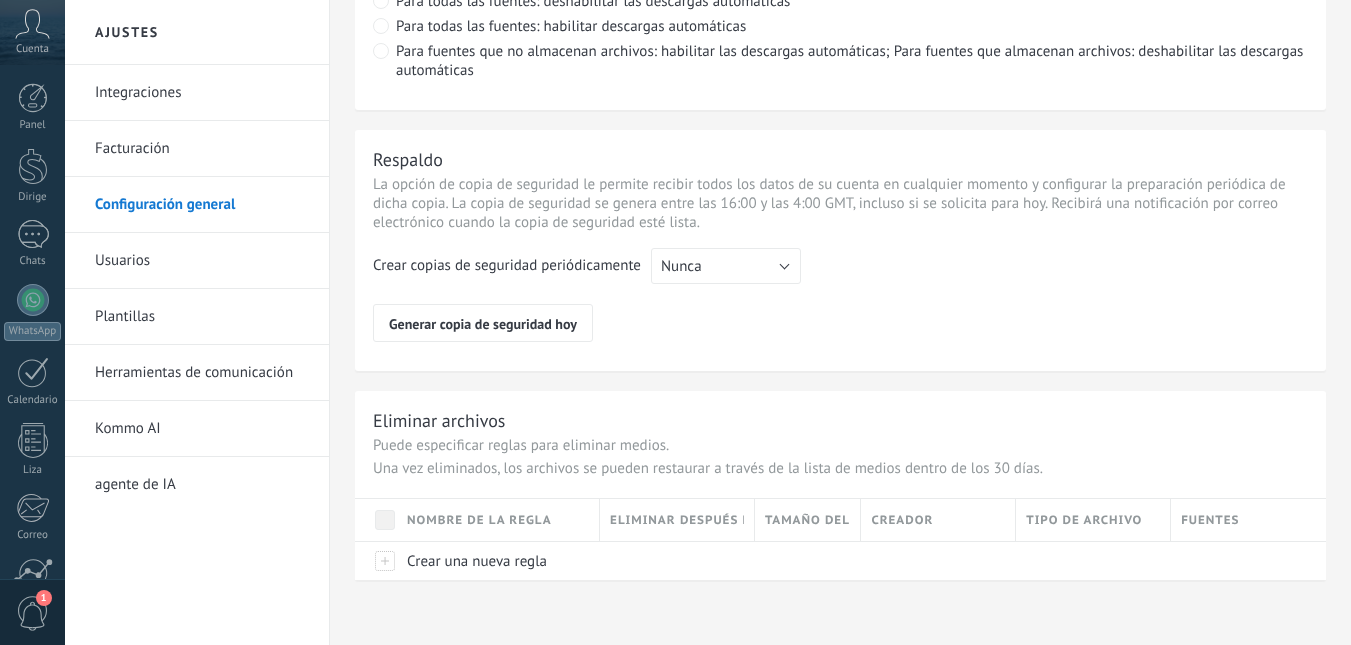 scroll, scrollTop: 1596, scrollLeft: 0, axis: vertical 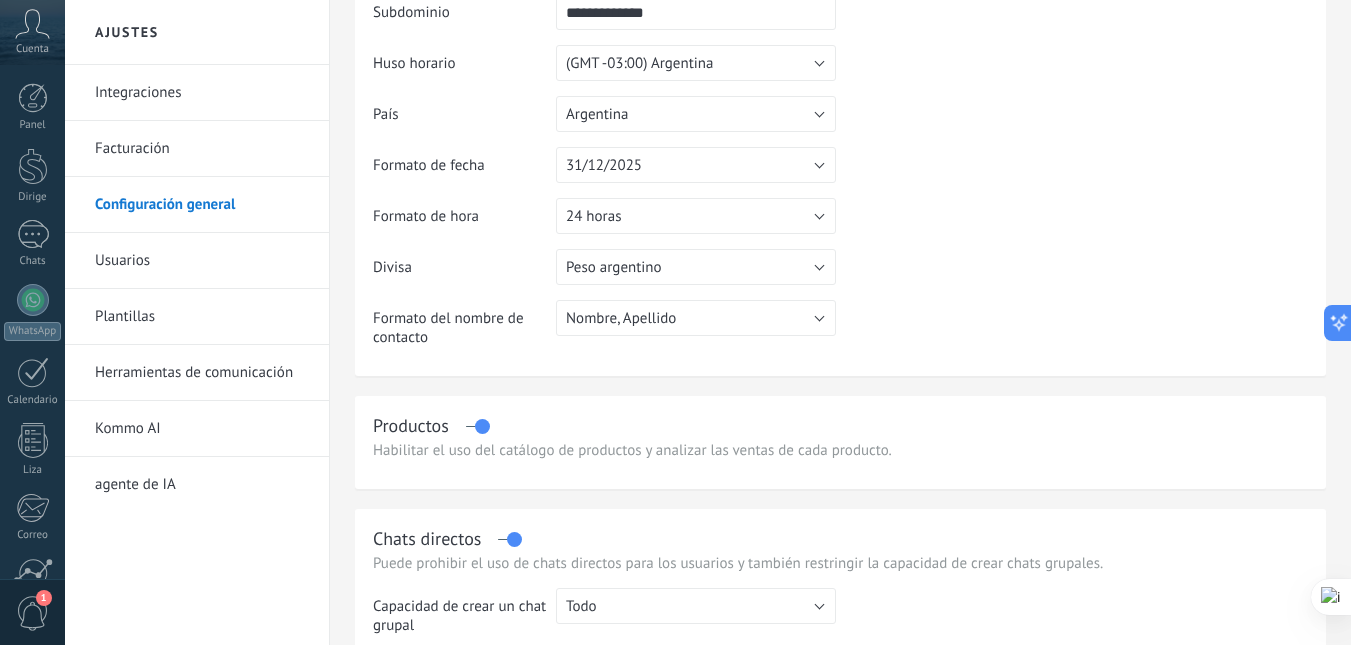 click on "Usuarios" at bounding box center (122, 260) 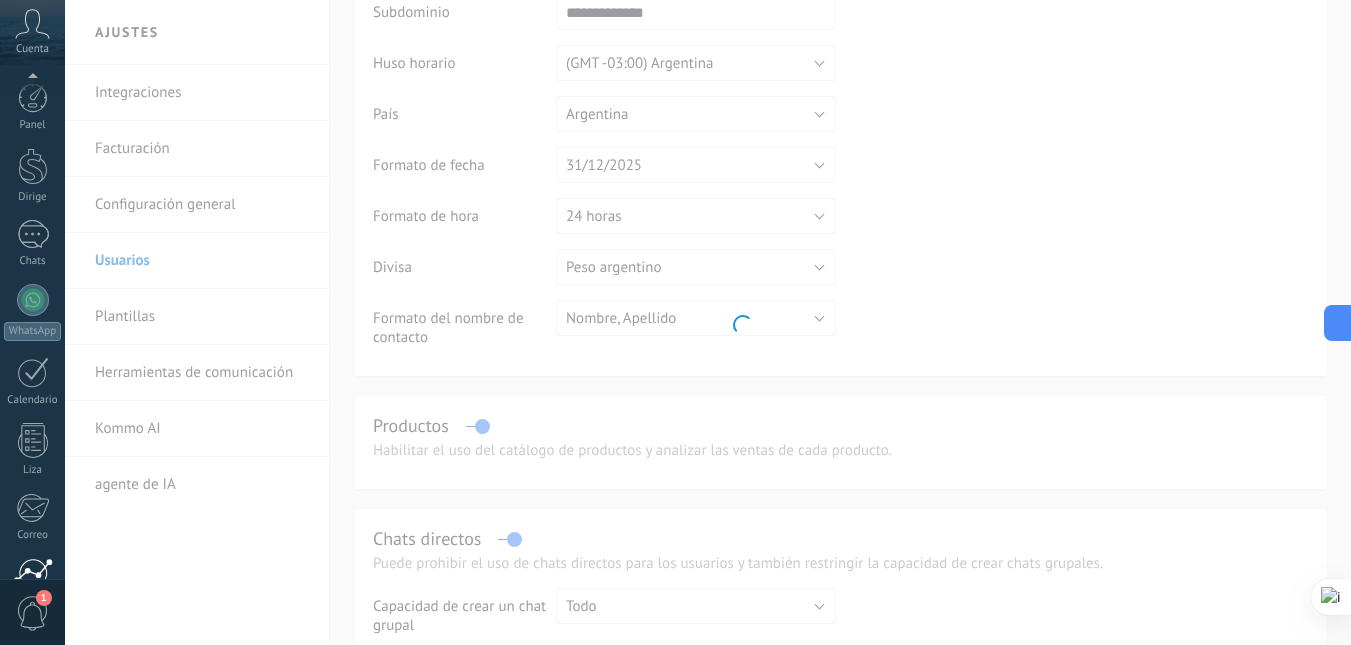 scroll, scrollTop: 200, scrollLeft: 0, axis: vertical 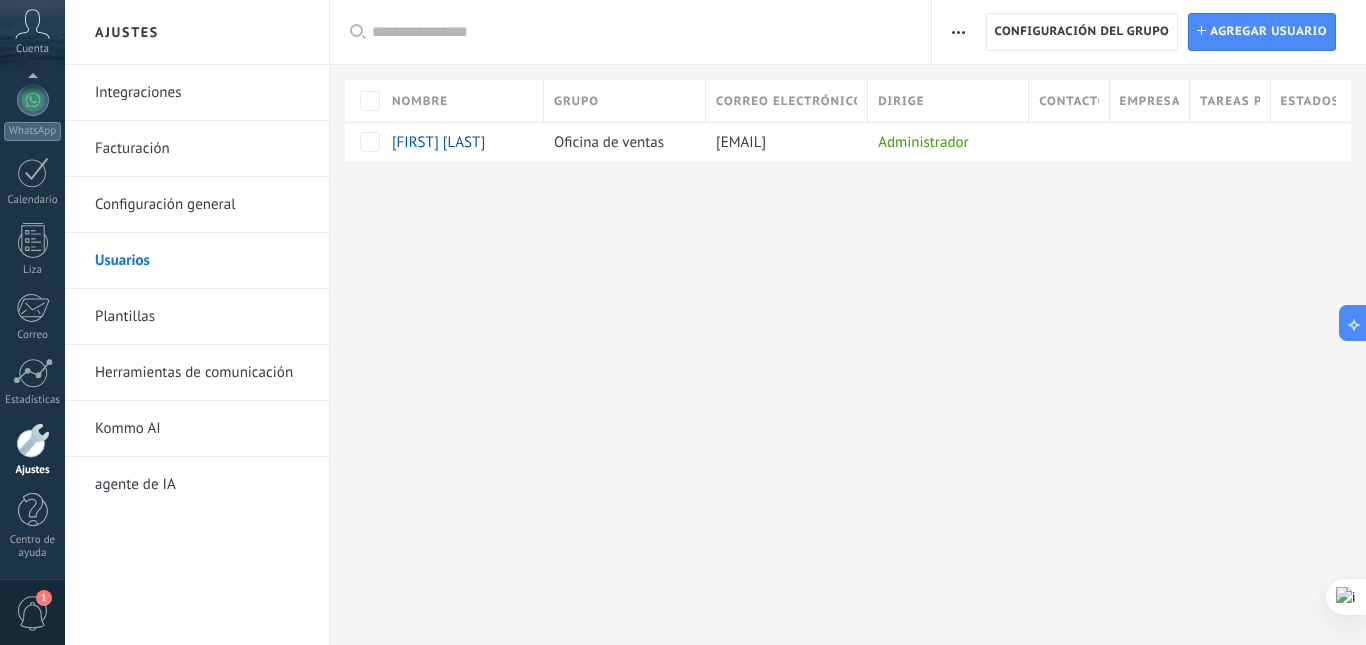click on "Herramientas de comunicación" at bounding box center [194, 372] 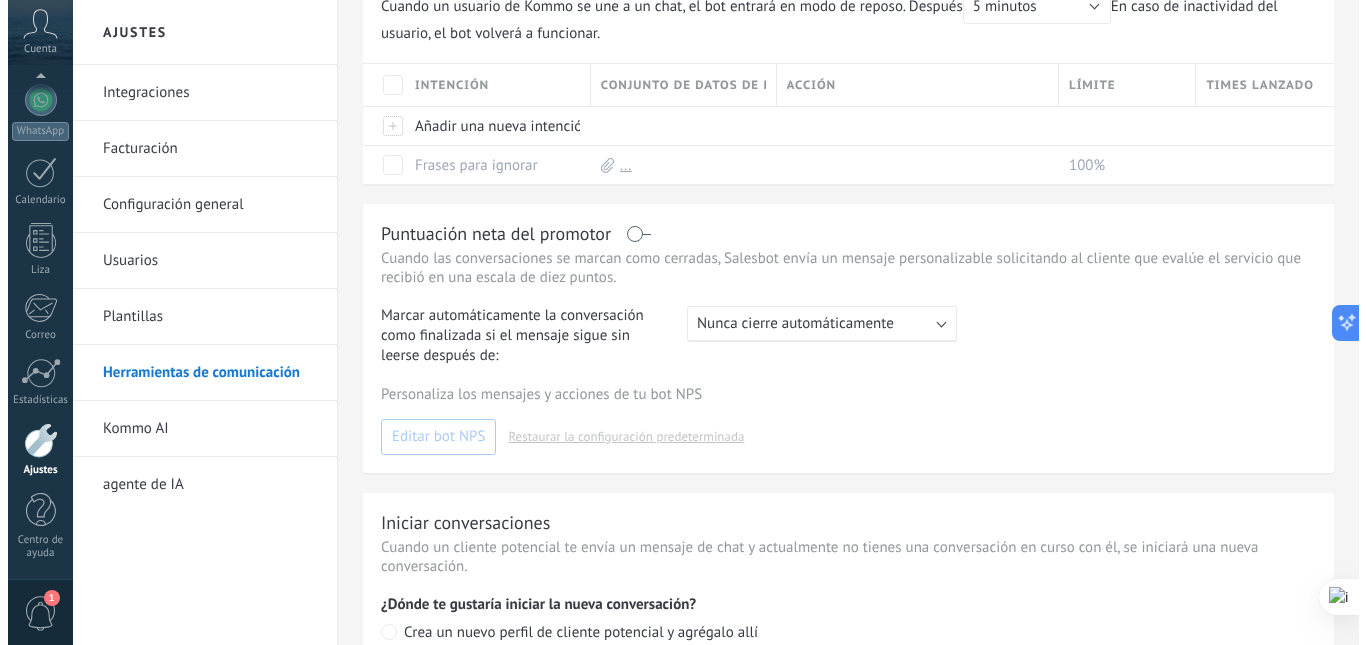 scroll, scrollTop: 693, scrollLeft: 0, axis: vertical 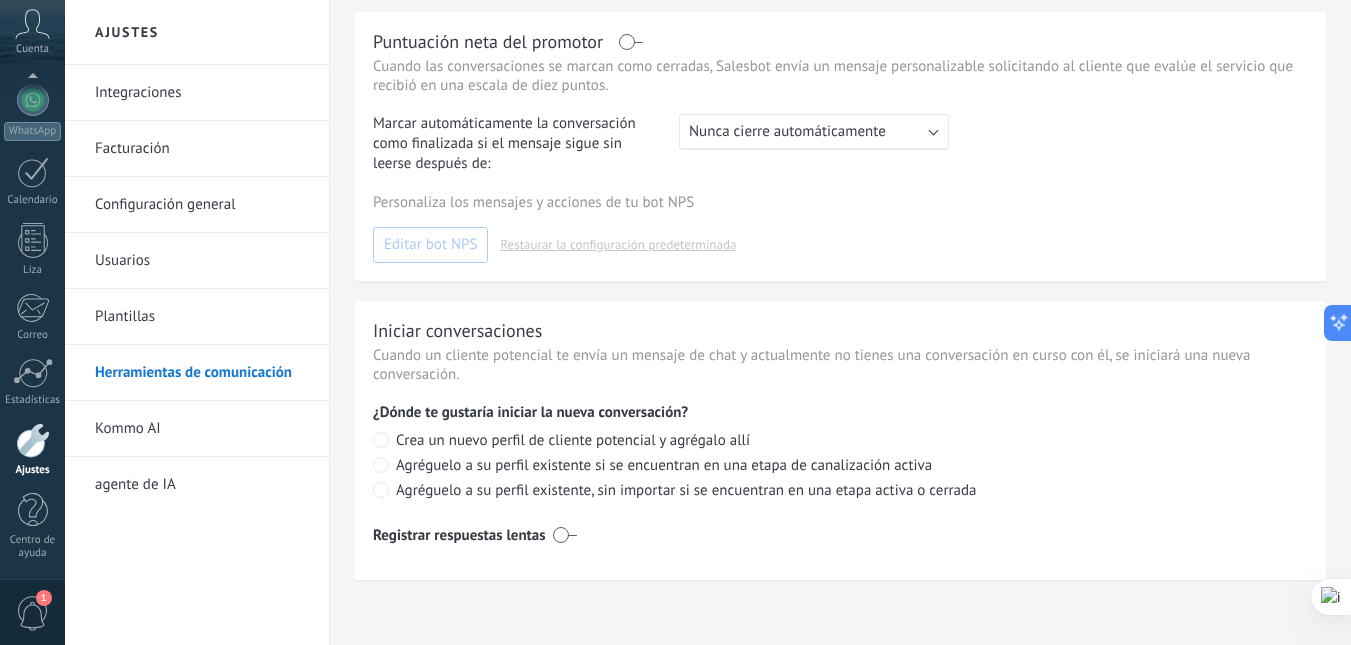 click on "1" at bounding box center [33, 613] 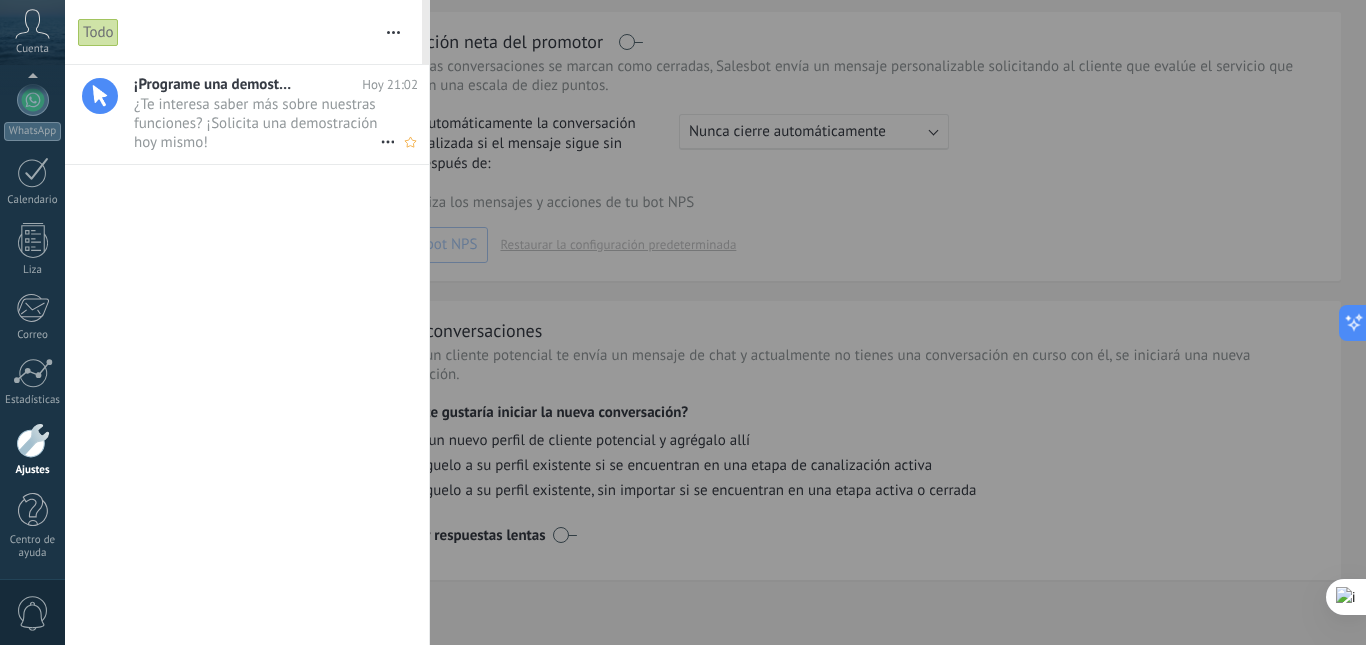 click on "¿Te interesa saber más sobre nuestras funciones? ¡Solicita una demostración hoy mismo!" at bounding box center (255, 123) 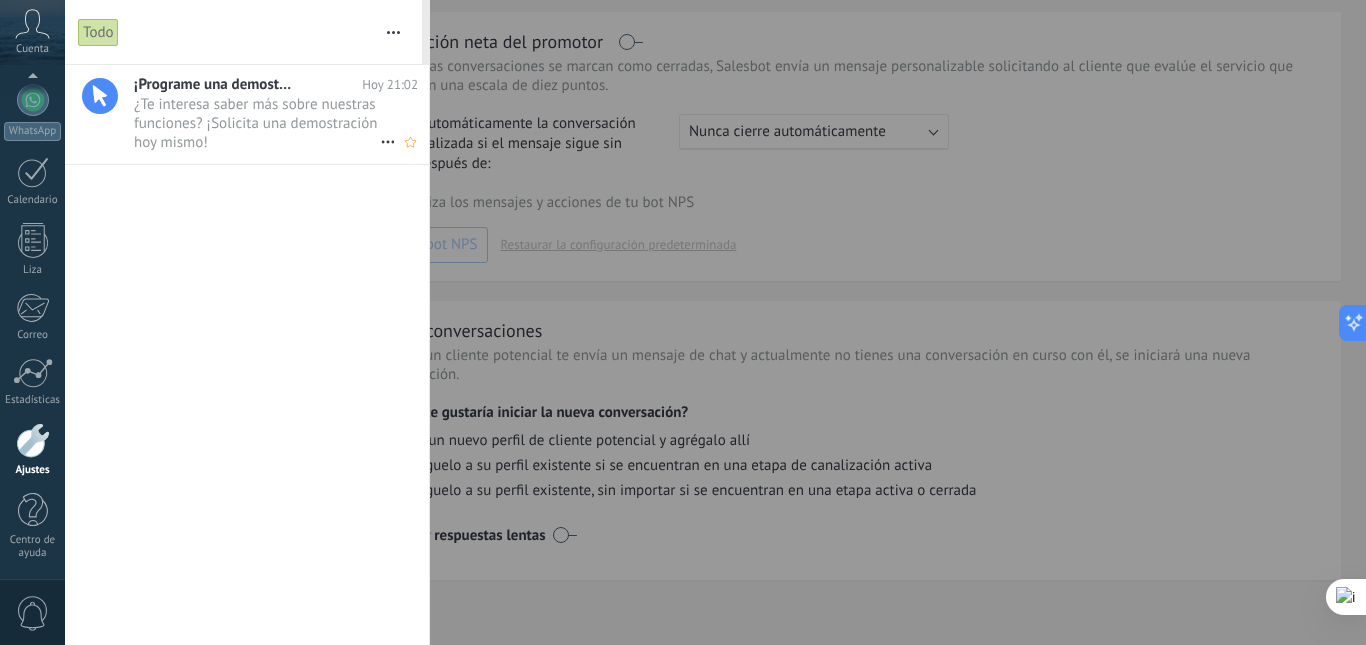 click at bounding box center [33, 440] 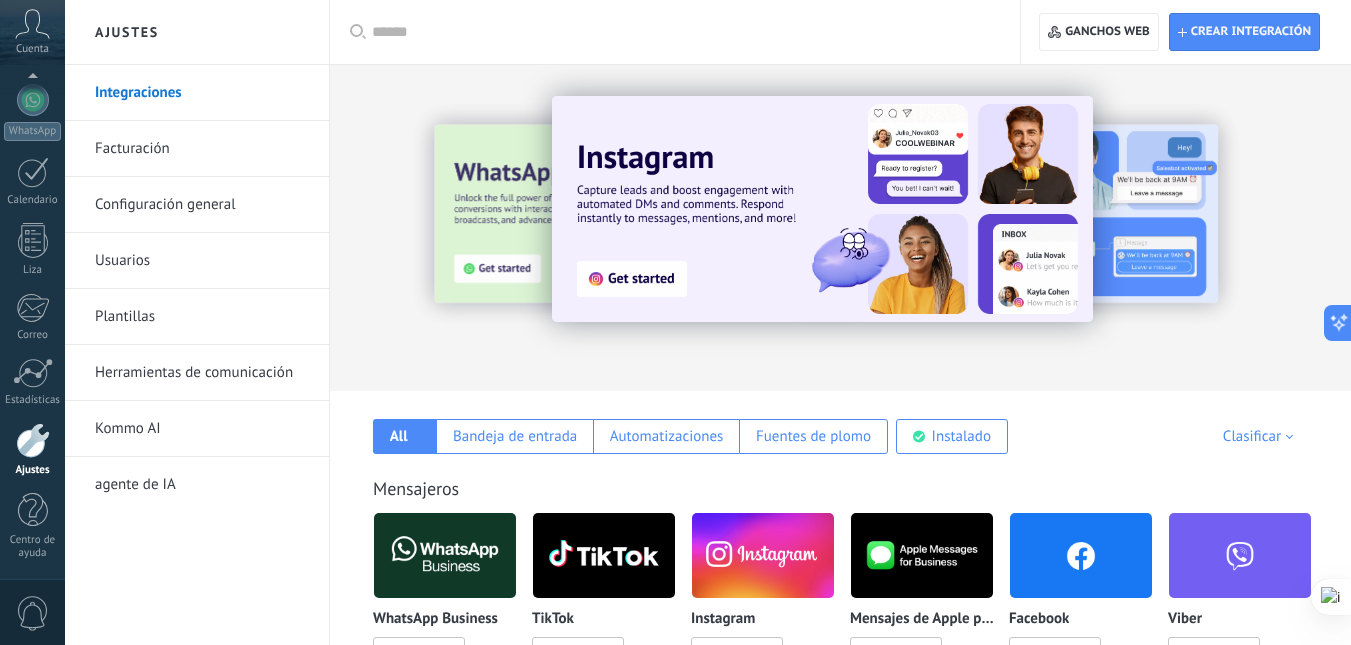 scroll, scrollTop: 100, scrollLeft: 0, axis: vertical 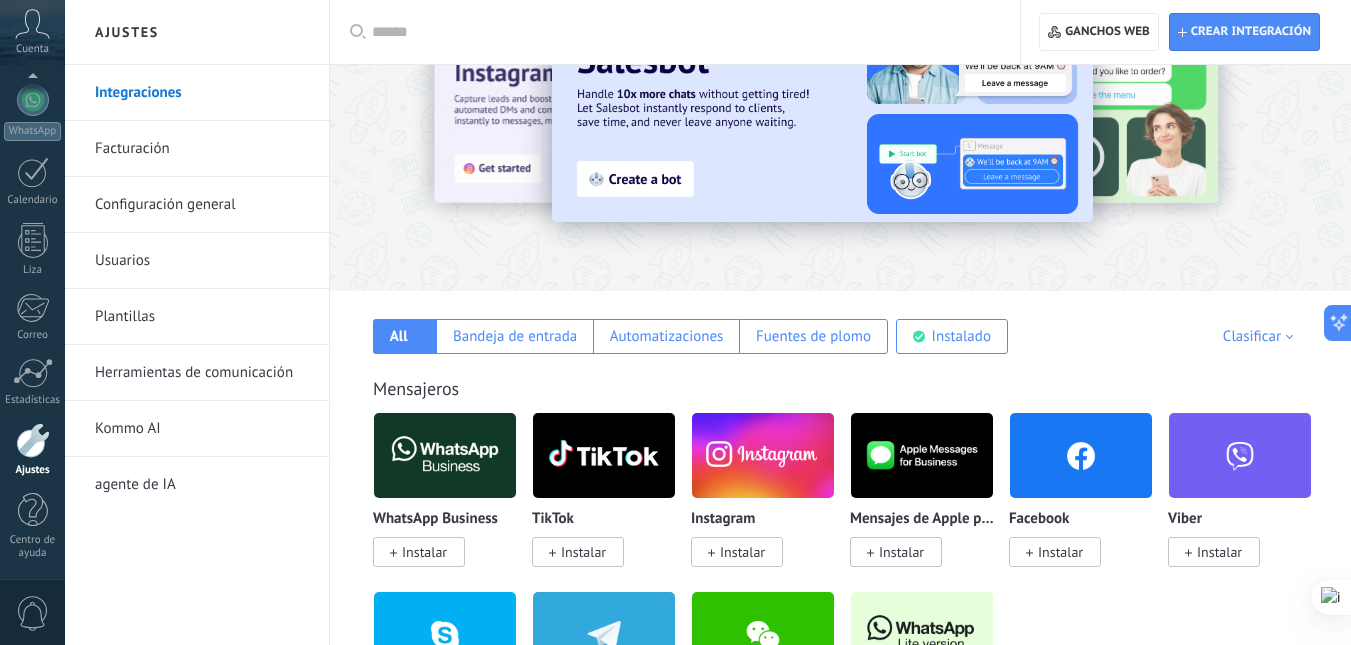 drag, startPoint x: 140, startPoint y: 605, endPoint x: 146, endPoint y: 541, distance: 64.28063 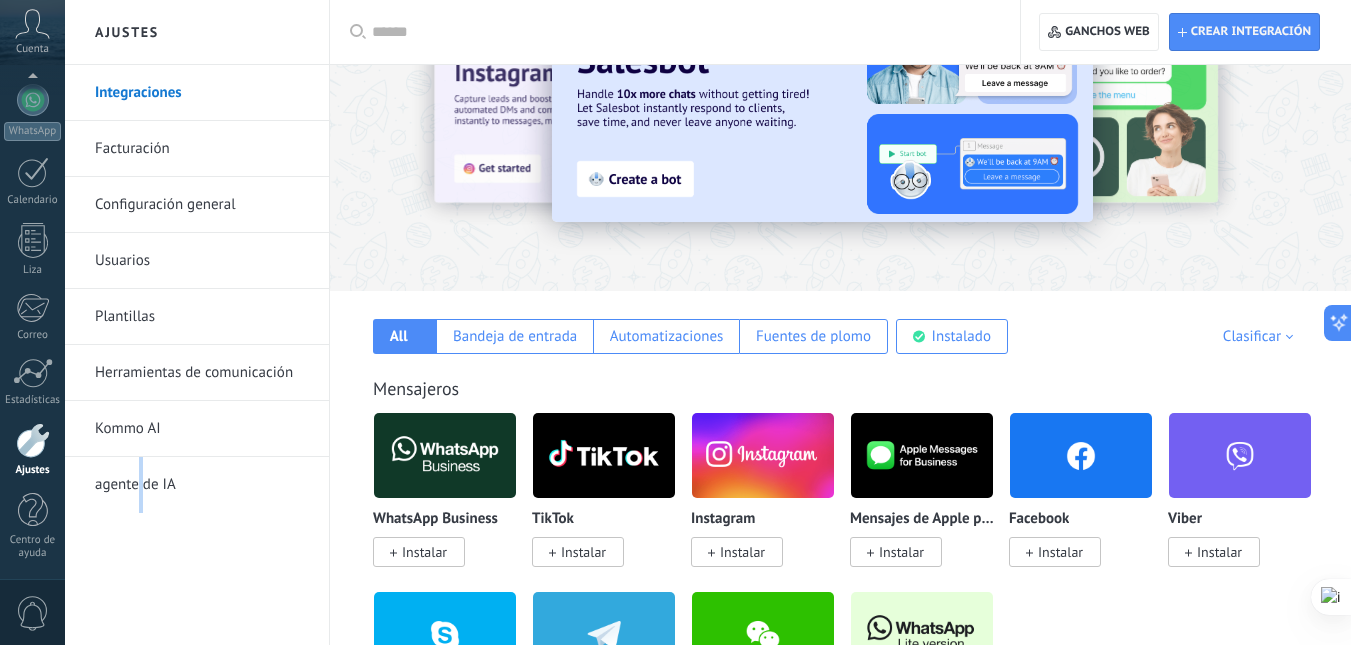 click on "Integraciones Facturación Configuración general Usuarios Plantillas Herramientas de comunicación Kommo AI agente de IA" at bounding box center [197, 355] 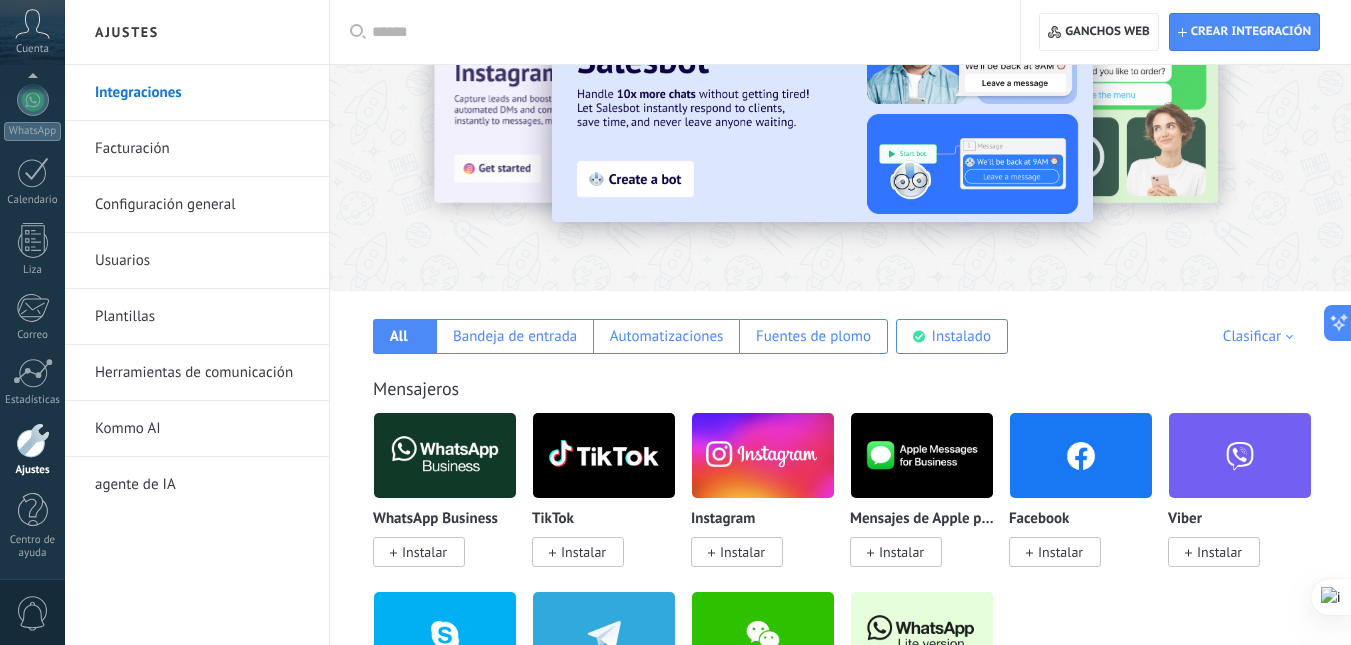 scroll, scrollTop: 0, scrollLeft: 0, axis: both 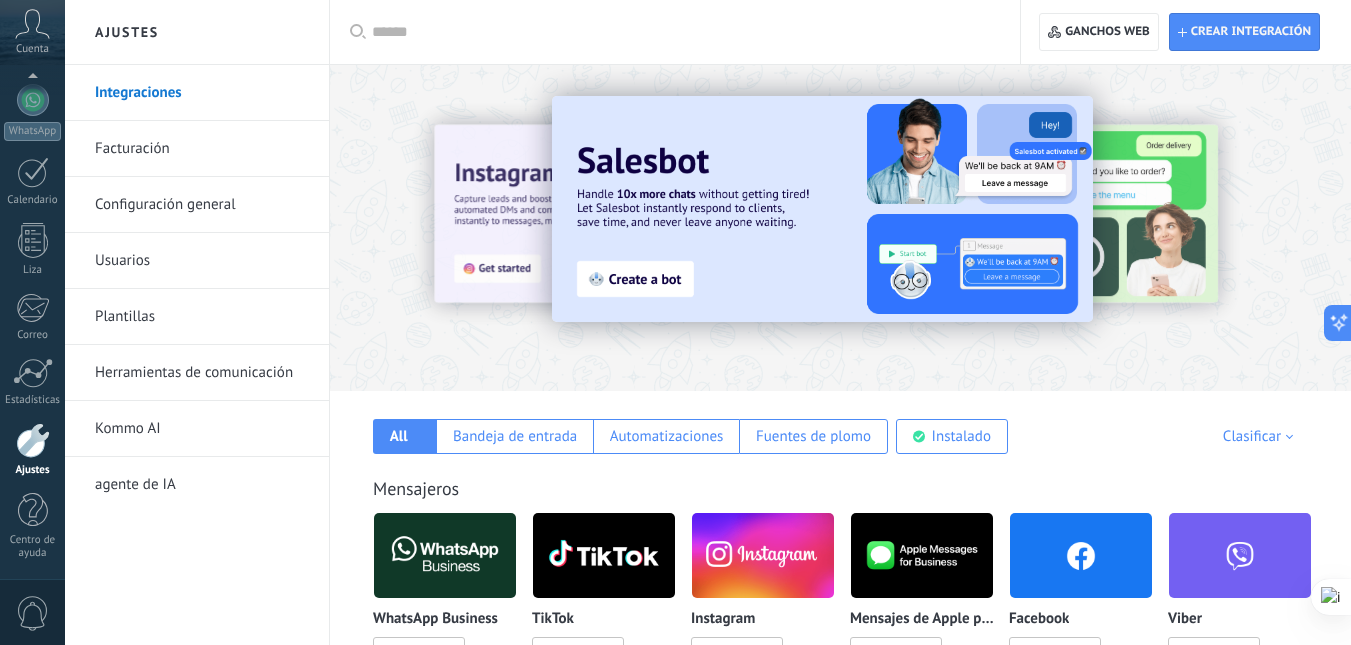 click on "Configuración general" at bounding box center (165, 204) 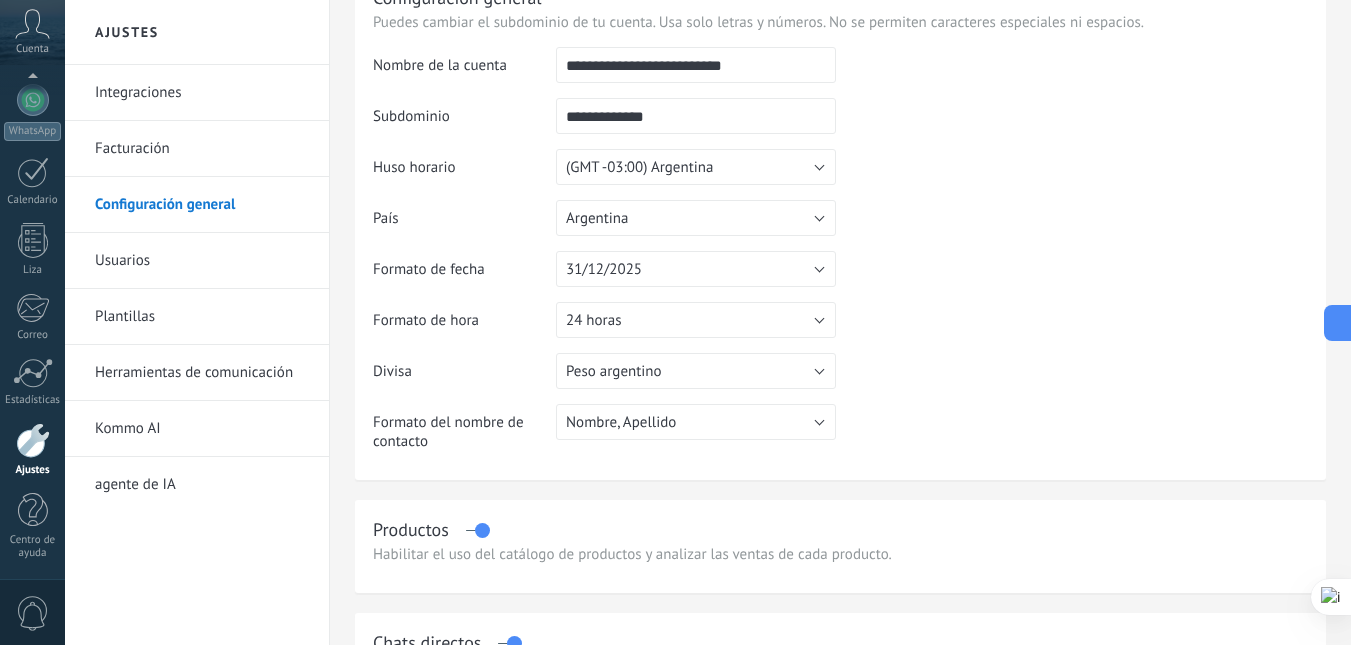 scroll, scrollTop: 0, scrollLeft: 0, axis: both 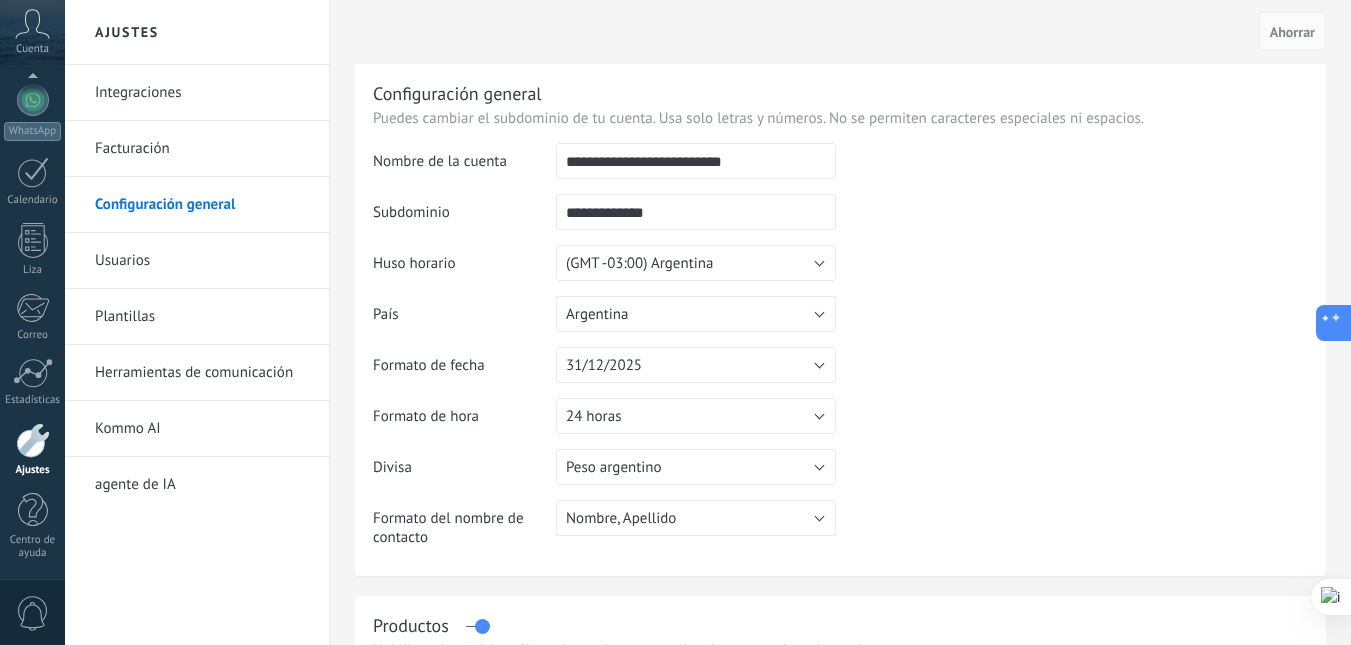 click 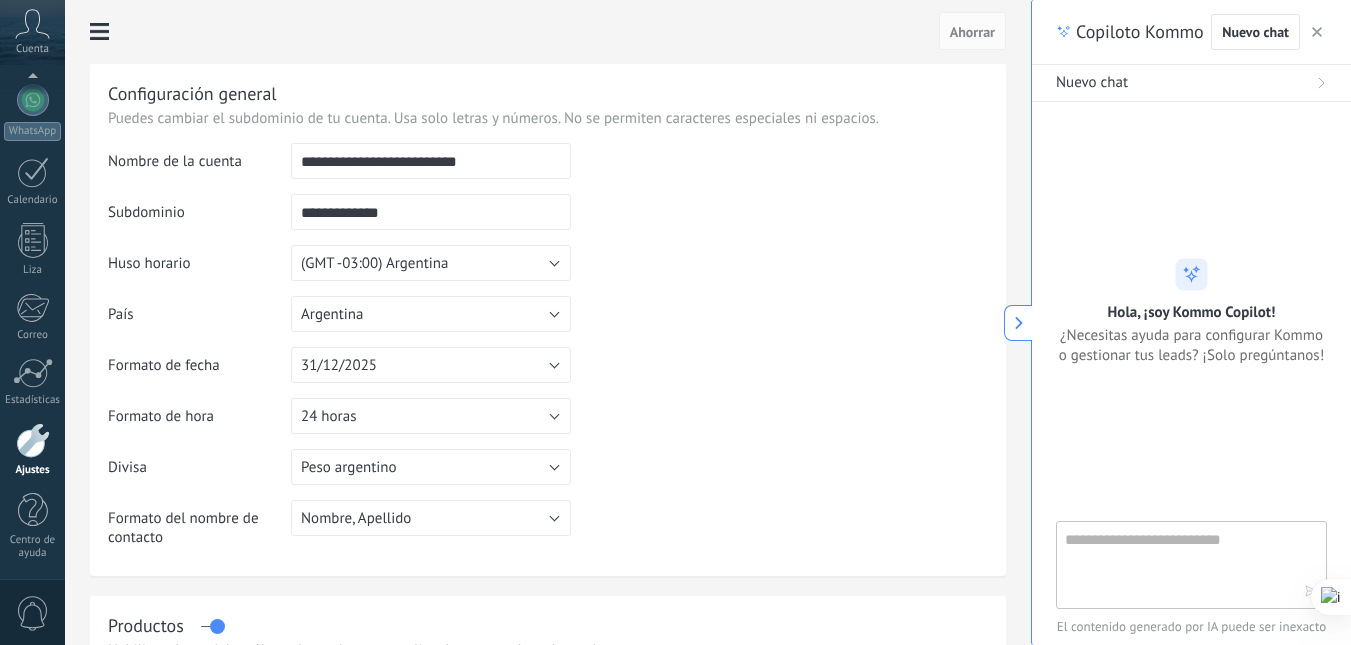 click at bounding box center (1317, 32) 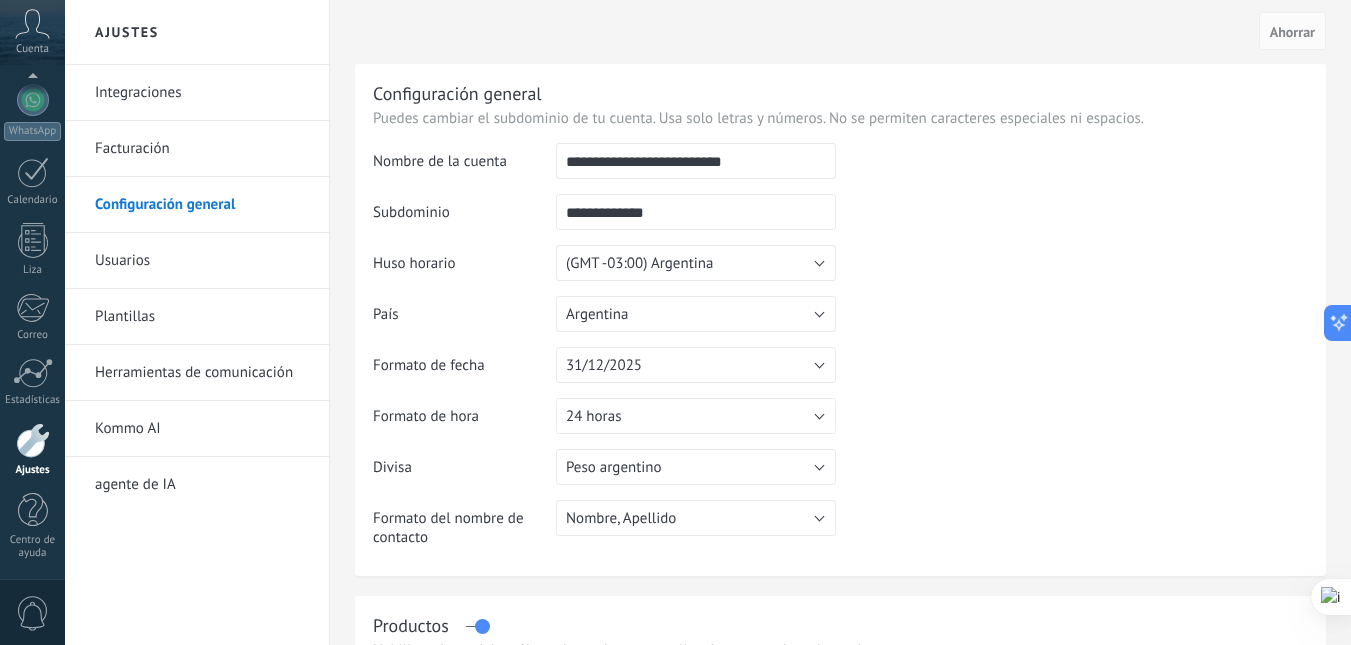 click 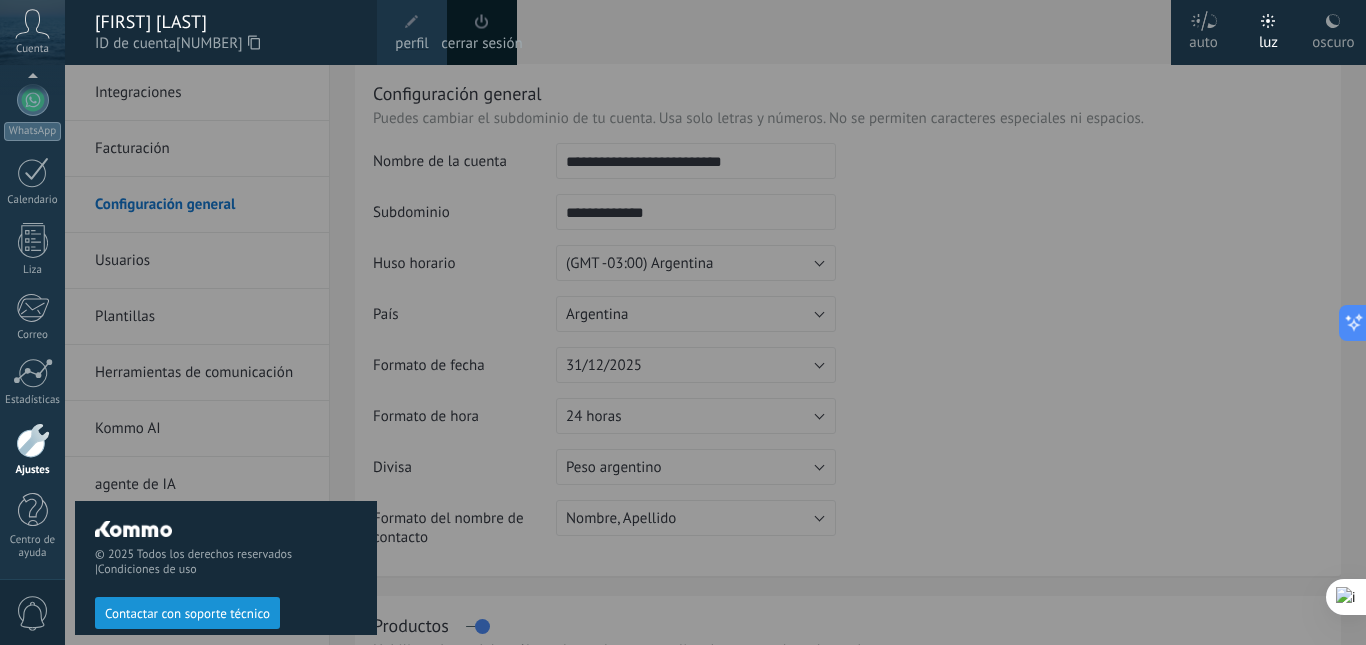 click on "perfil" at bounding box center (412, 32) 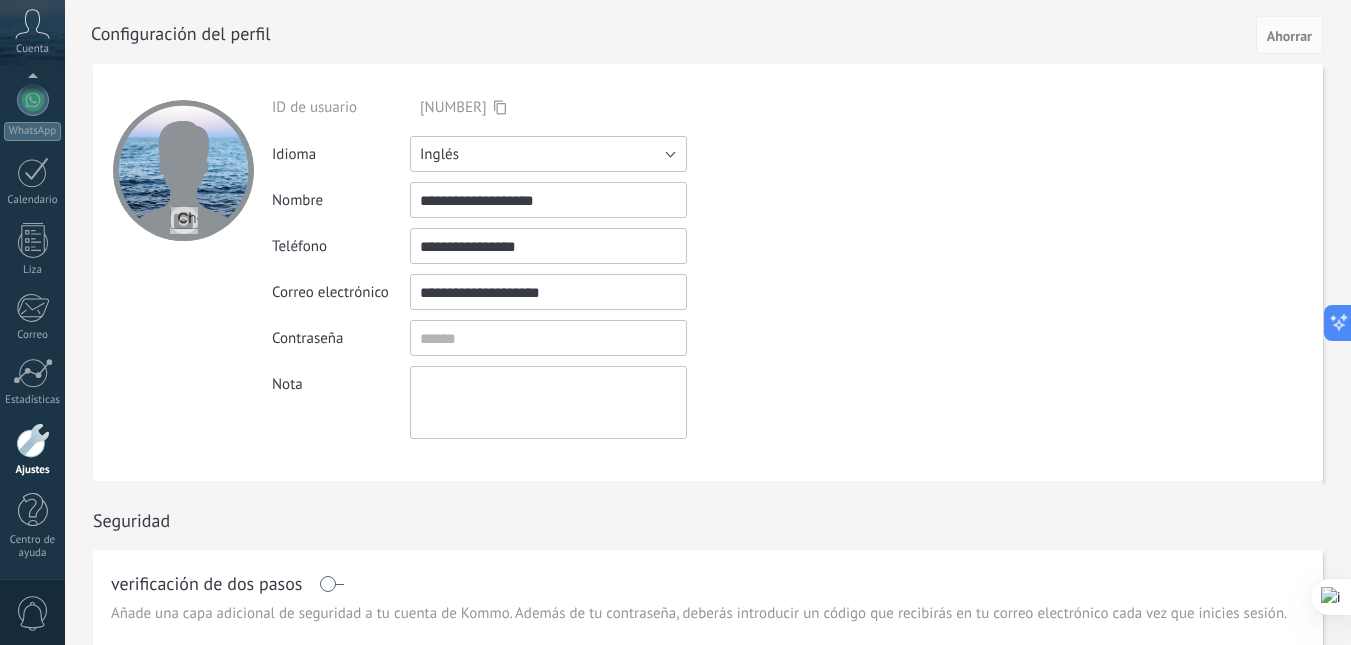 click on "Inglés" at bounding box center [548, 154] 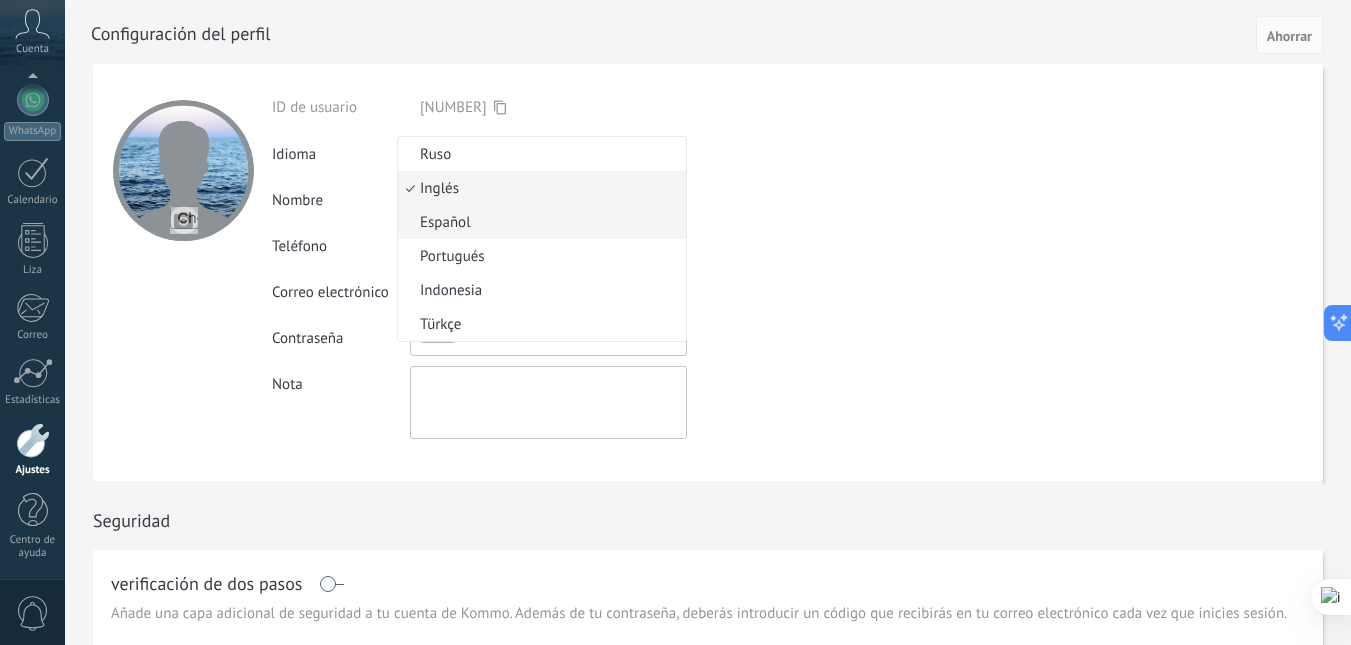click on "Español" at bounding box center [539, 222] 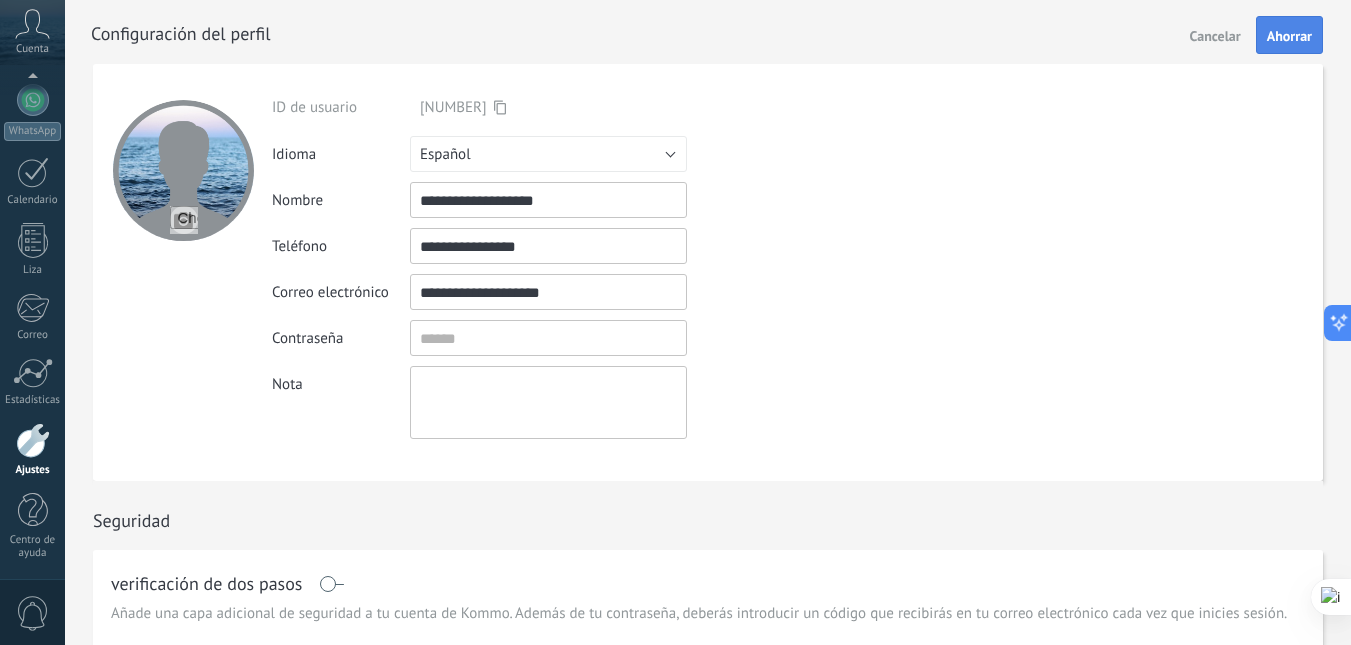 click on "Ahorrar" at bounding box center [1289, 36] 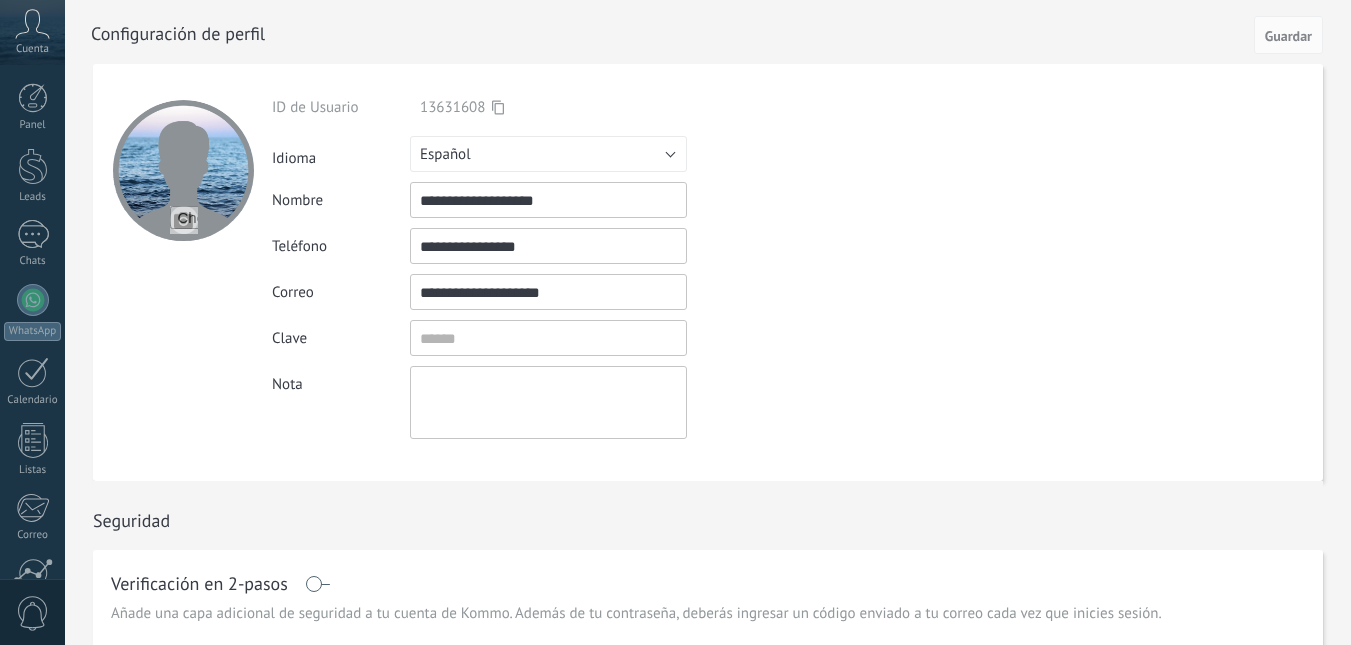 scroll, scrollTop: 0, scrollLeft: 0, axis: both 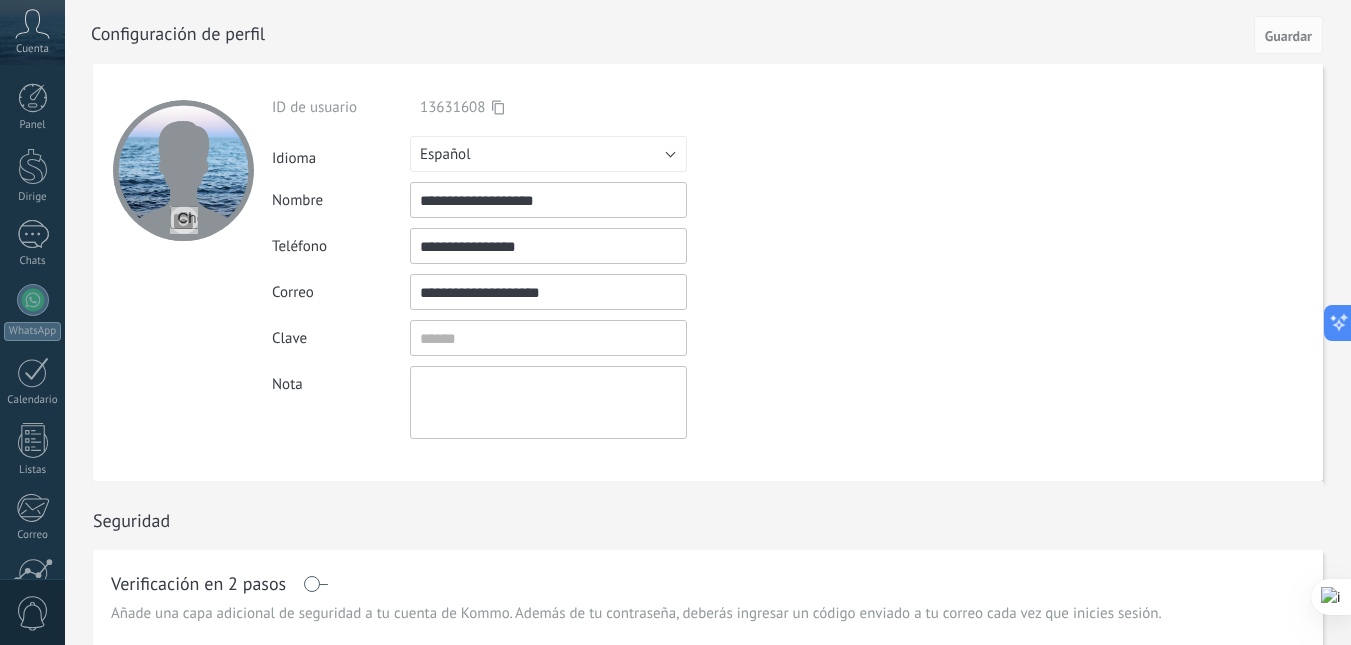 click on "Ingrese una dirección de correo válida" at bounding box center [802, 292] 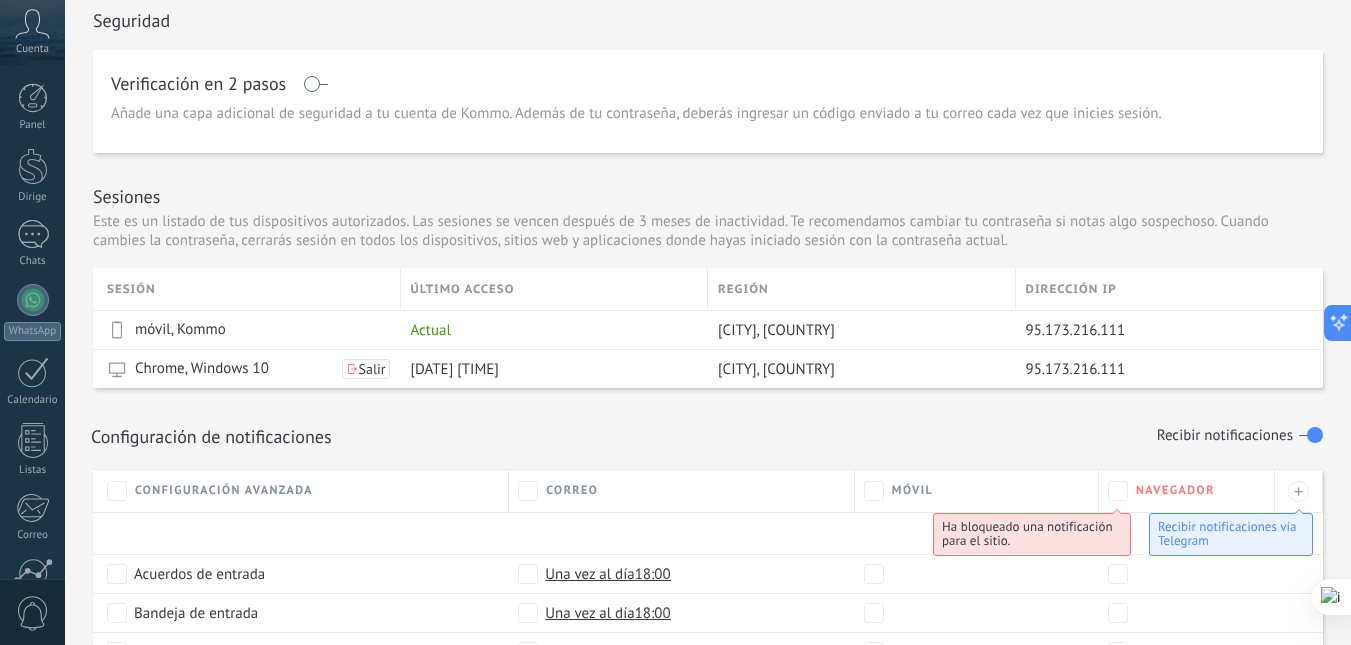 scroll, scrollTop: 0, scrollLeft: 0, axis: both 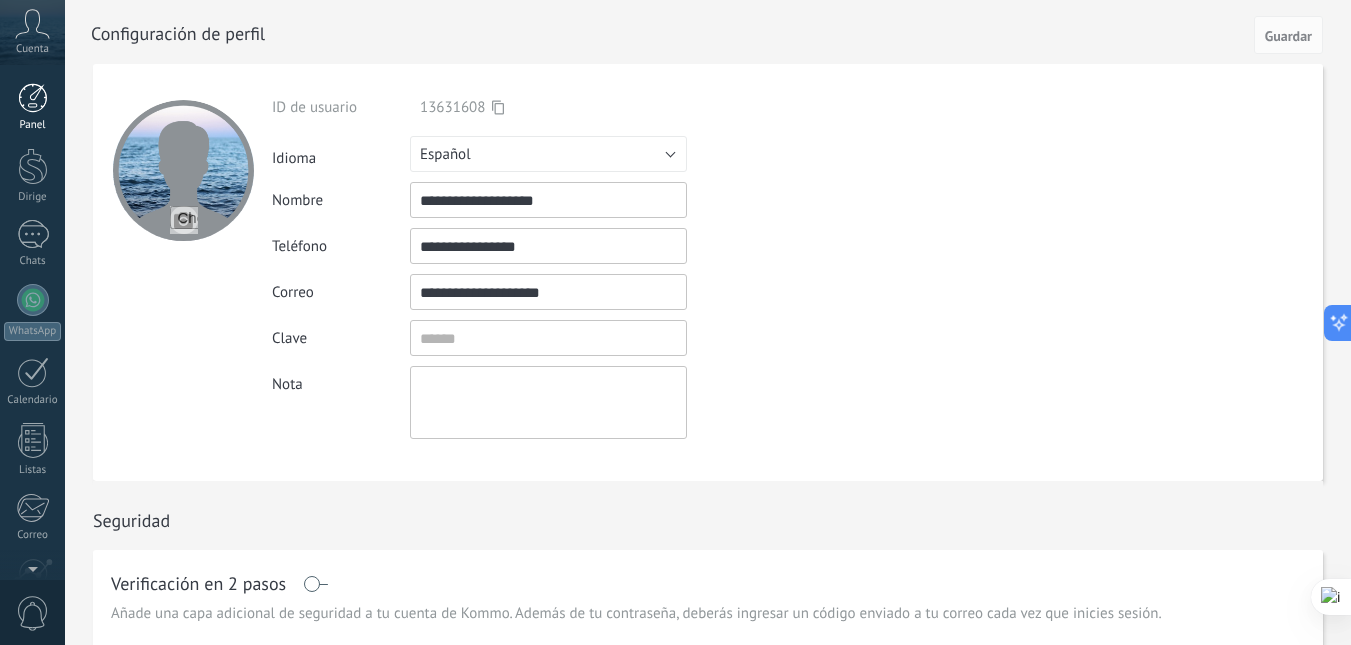 click at bounding box center [33, 98] 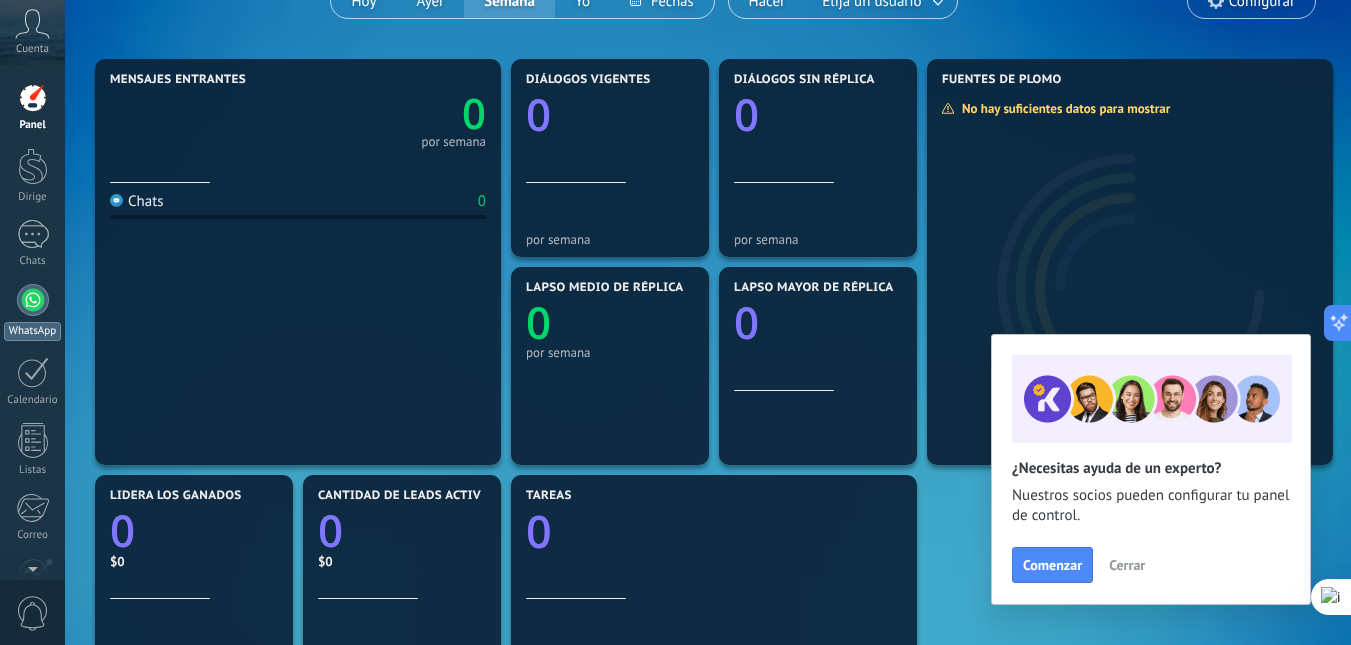 scroll, scrollTop: 0, scrollLeft: 0, axis: both 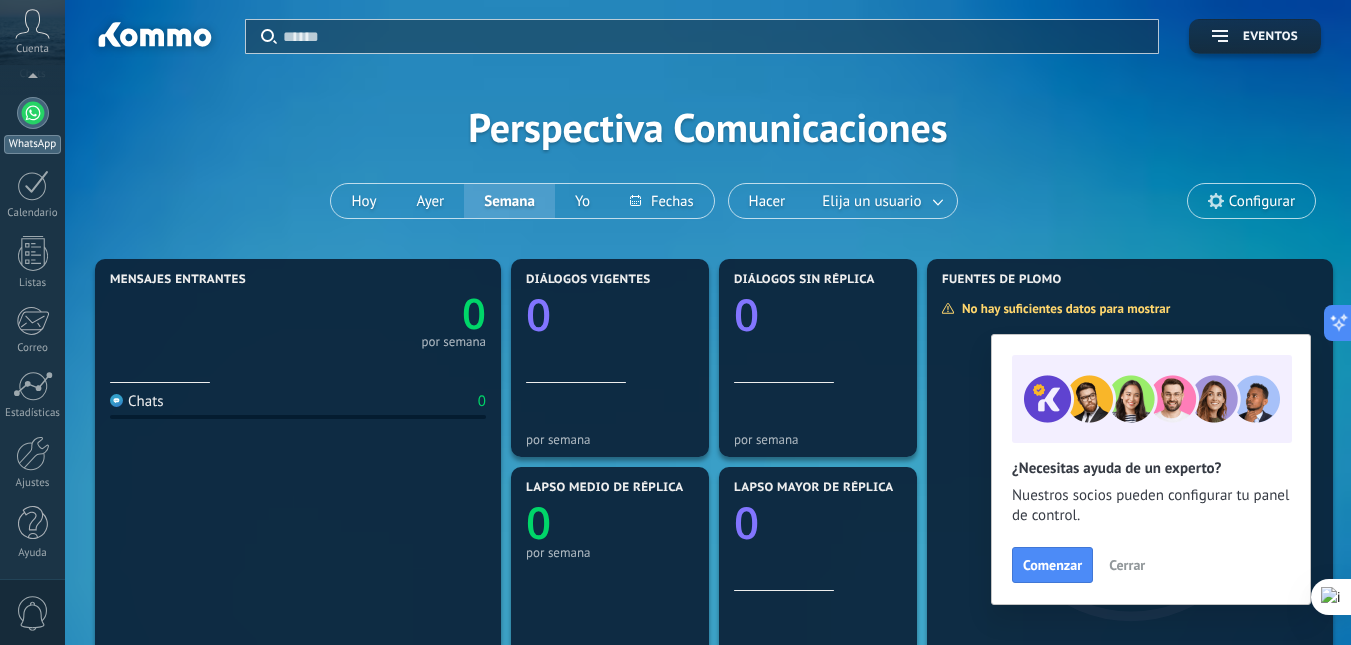 click at bounding box center (33, 113) 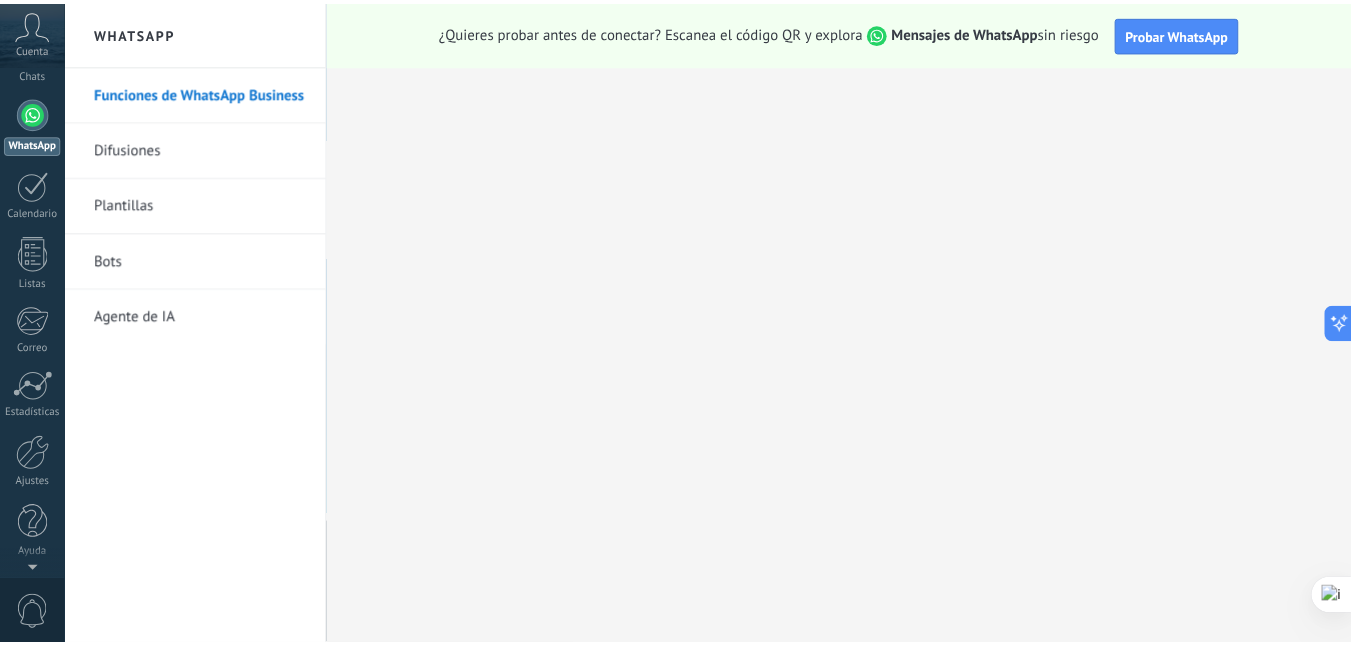 scroll, scrollTop: 0, scrollLeft: 0, axis: both 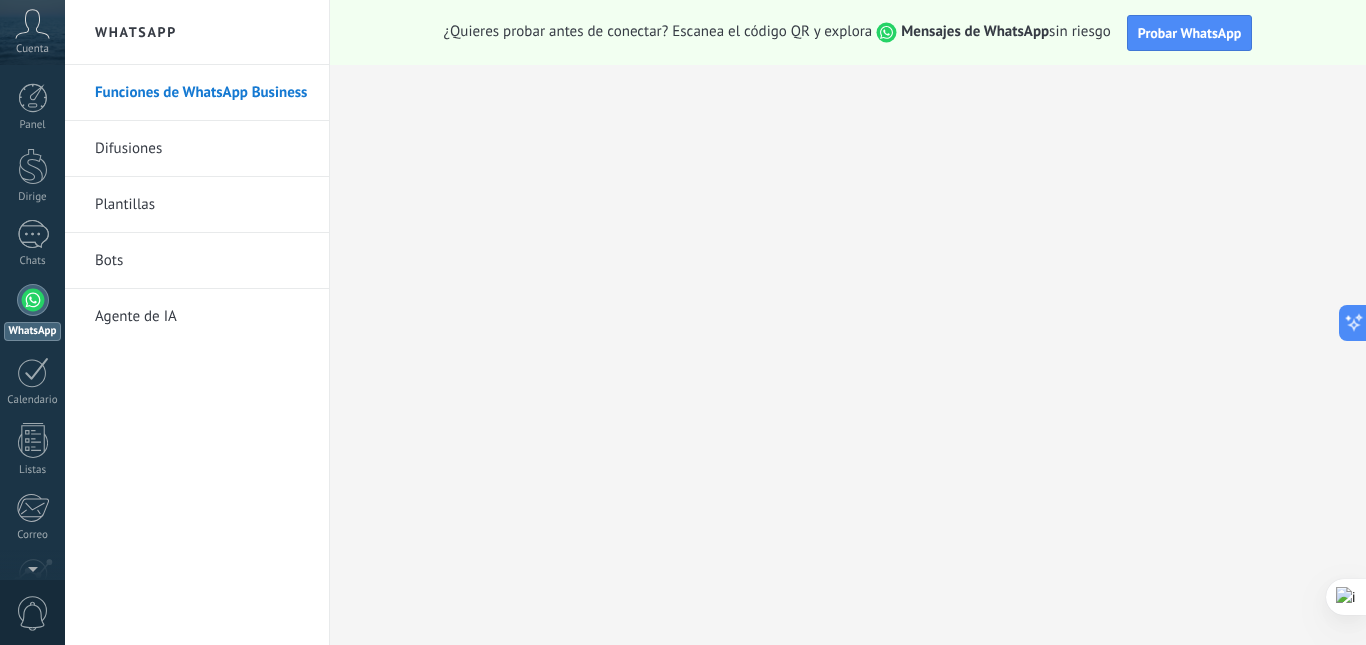 click on "Difusiones" at bounding box center [202, 149] 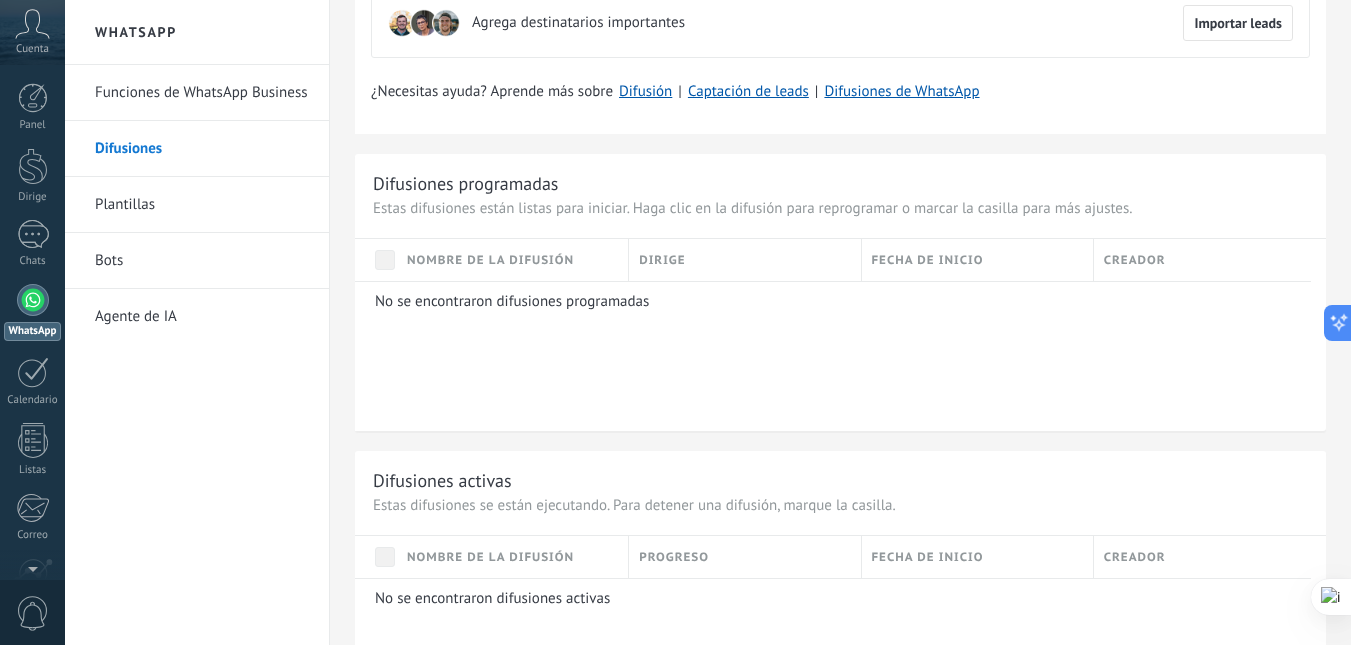 scroll, scrollTop: 0, scrollLeft: 0, axis: both 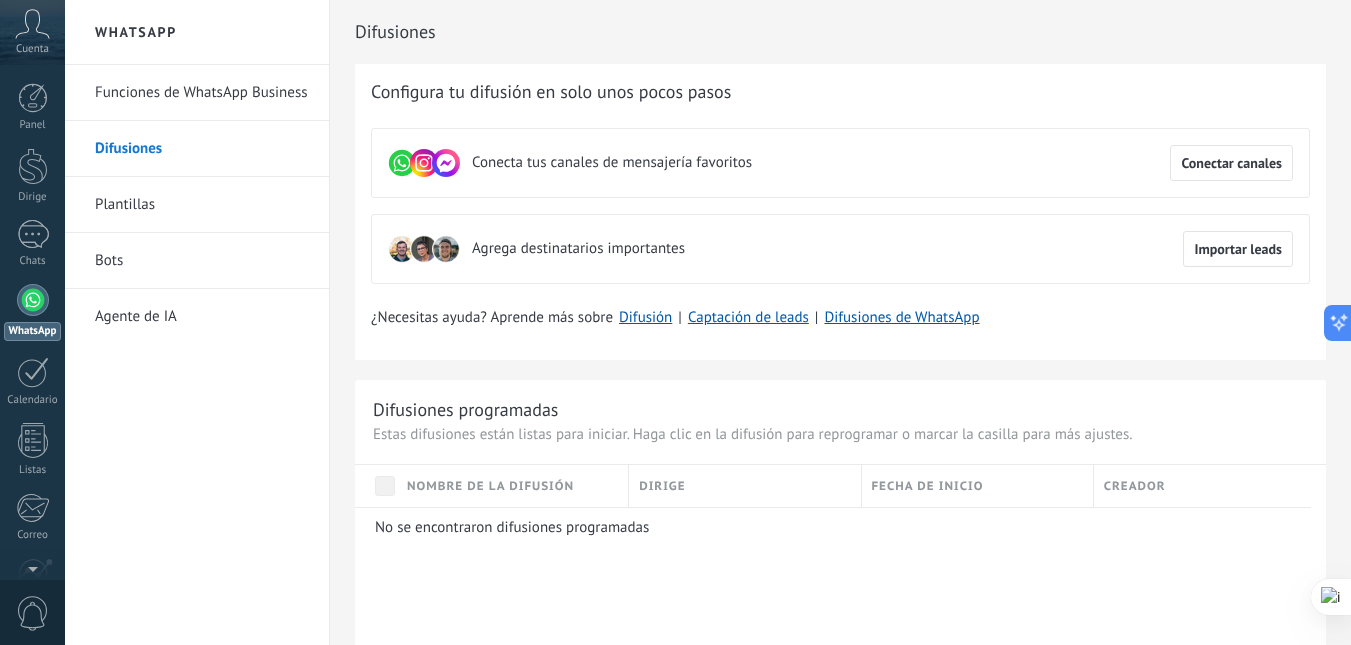 click on "Plantillas" at bounding box center (202, 205) 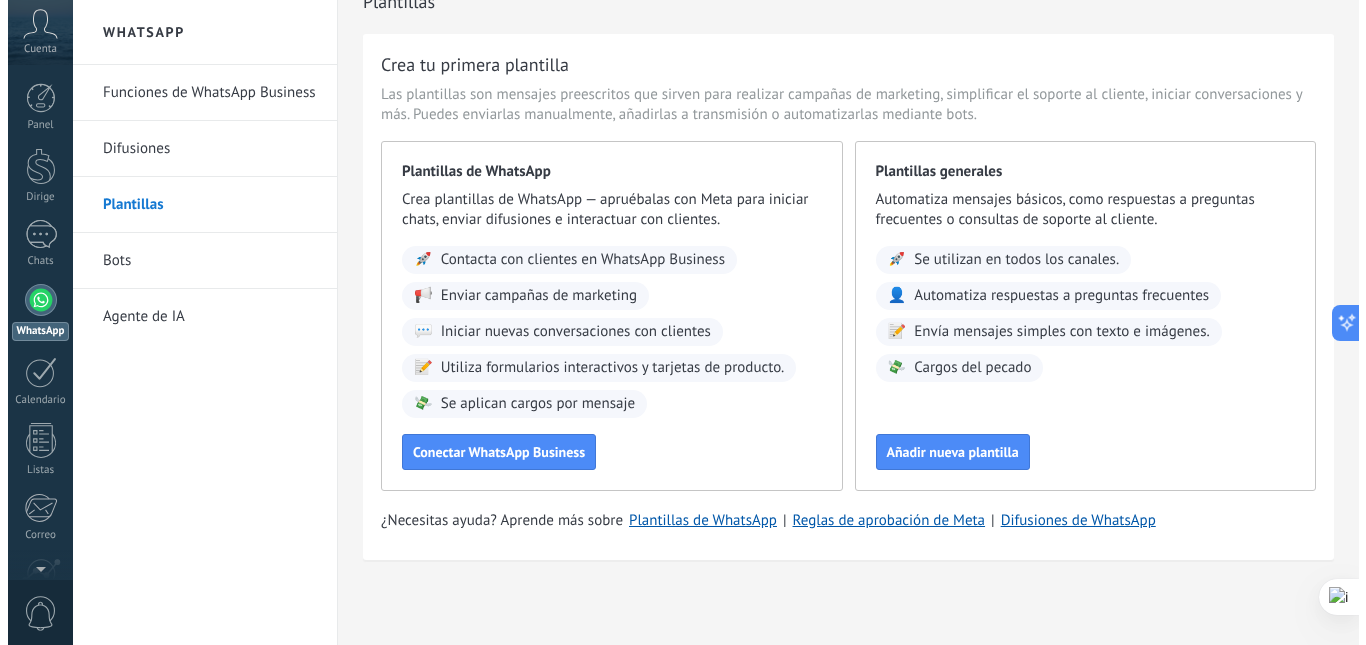 scroll, scrollTop: 0, scrollLeft: 0, axis: both 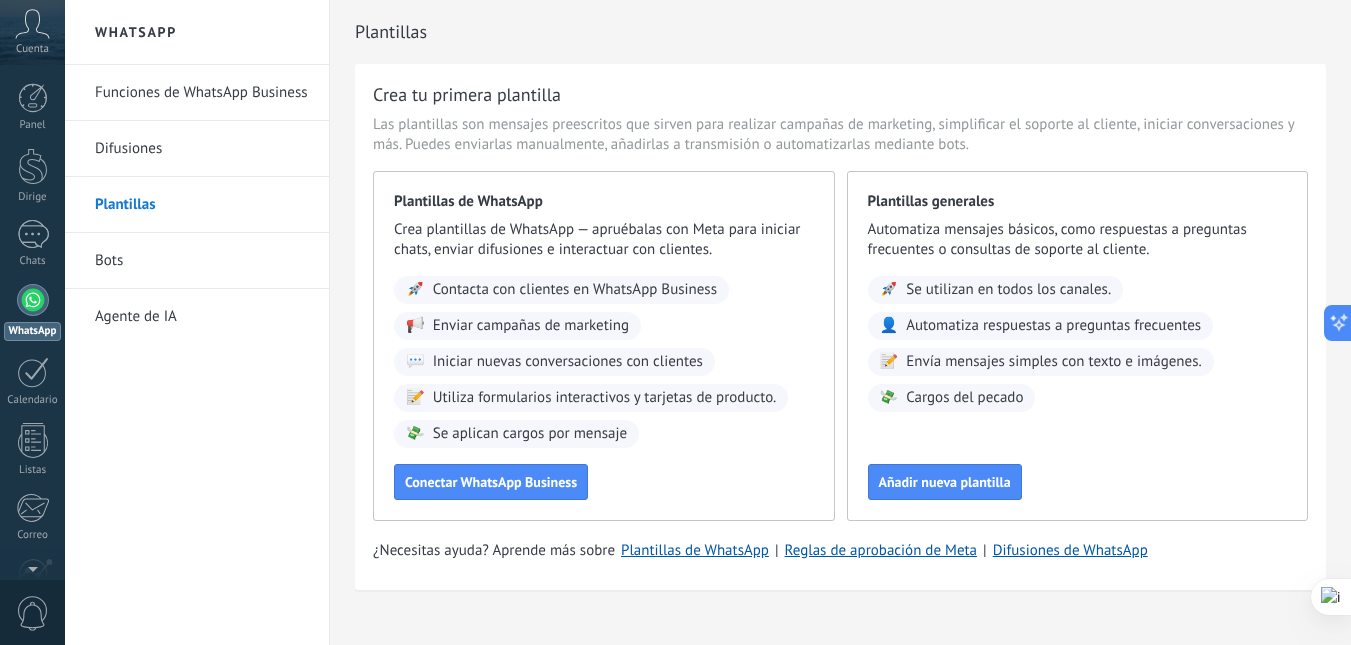 click on "Bots" at bounding box center (202, 261) 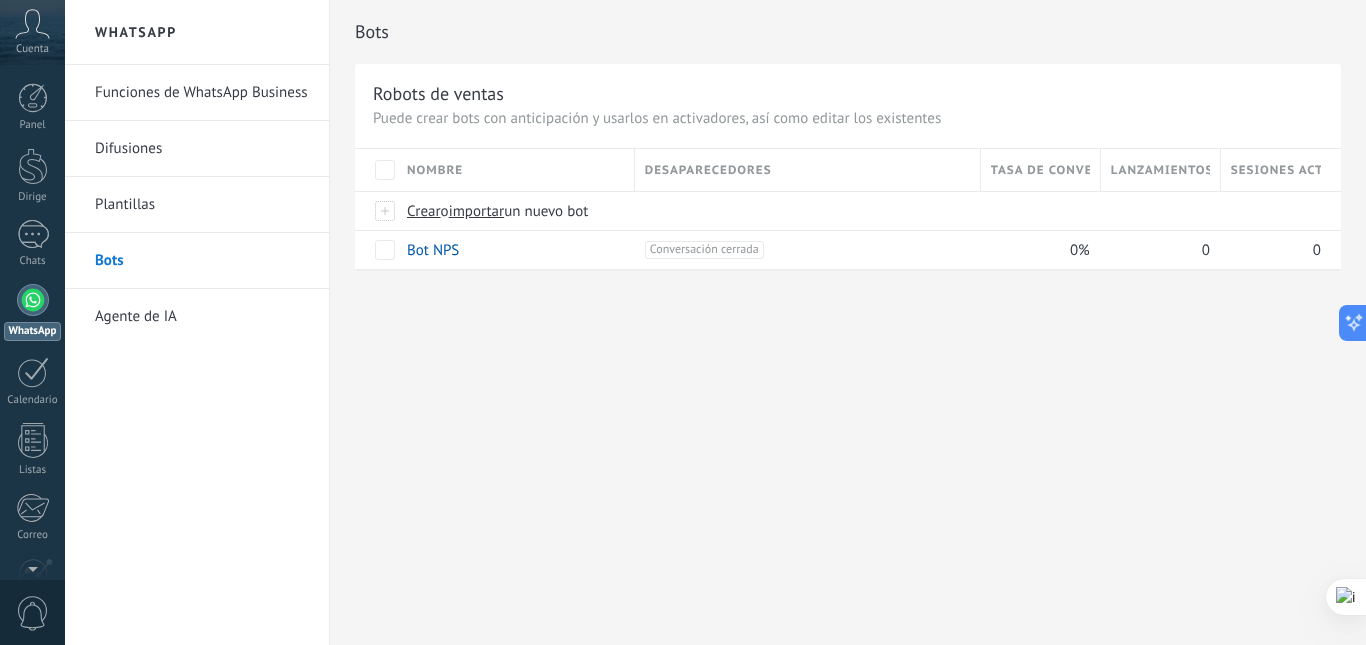 click on "Agente de IA" at bounding box center [202, 317] 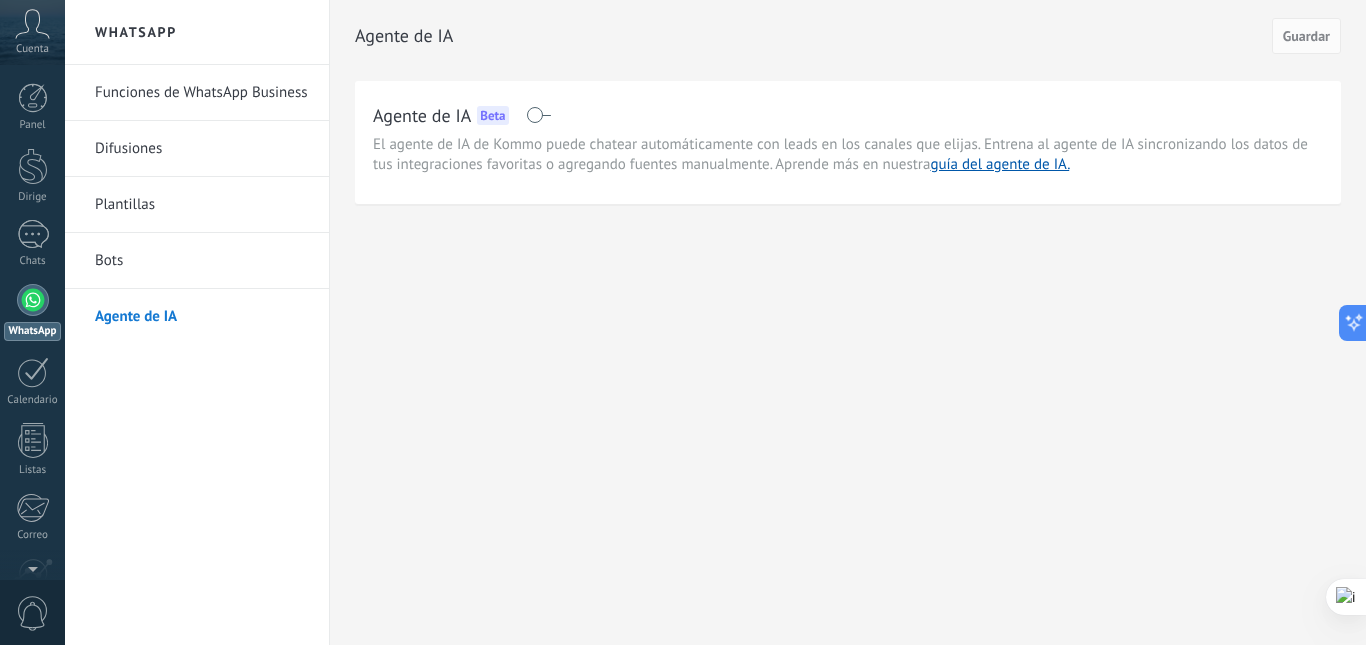 click on "Funciones de WhatsApp Business" at bounding box center (202, 93) 